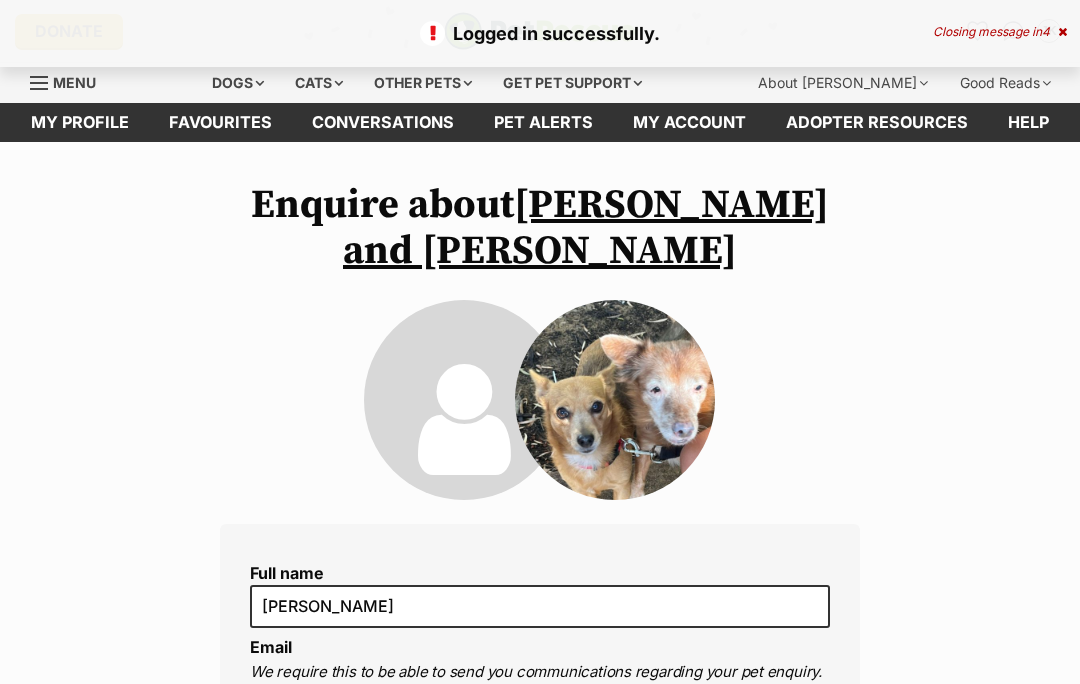 scroll, scrollTop: 0, scrollLeft: 0, axis: both 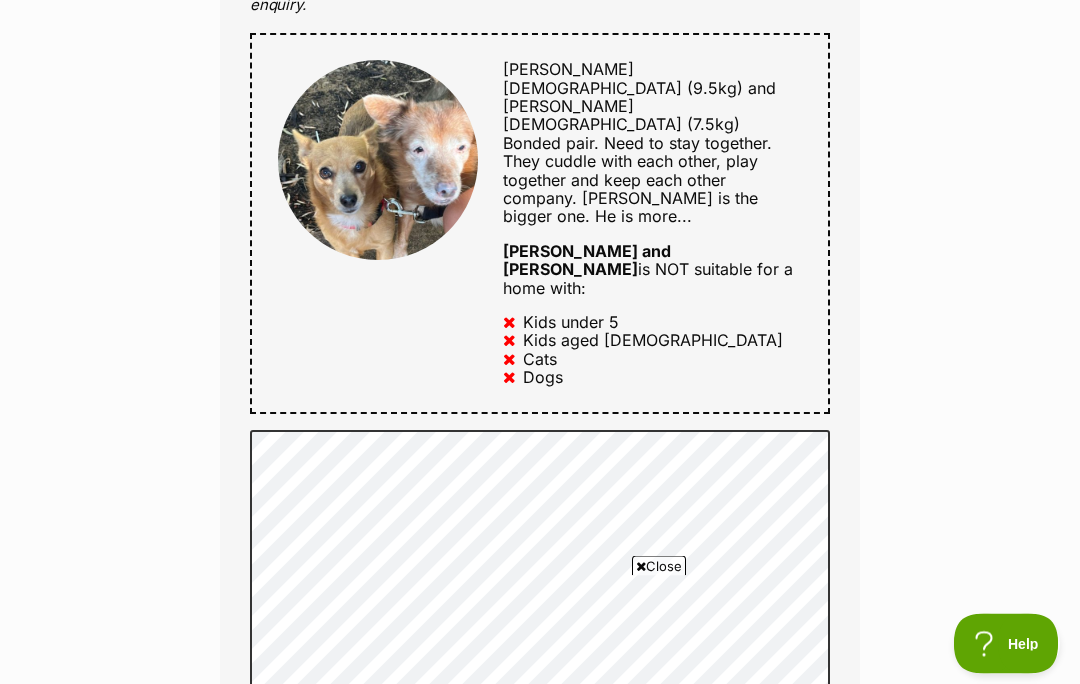 click on "Close" at bounding box center [659, 566] 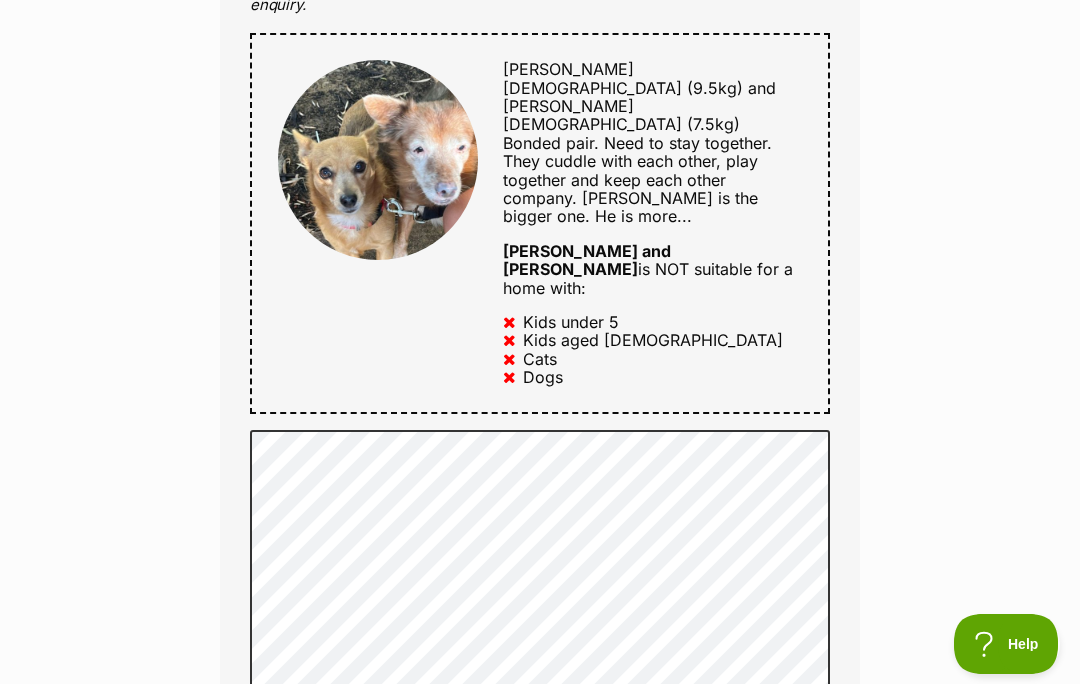 click on "Help" at bounding box center (1006, 644) 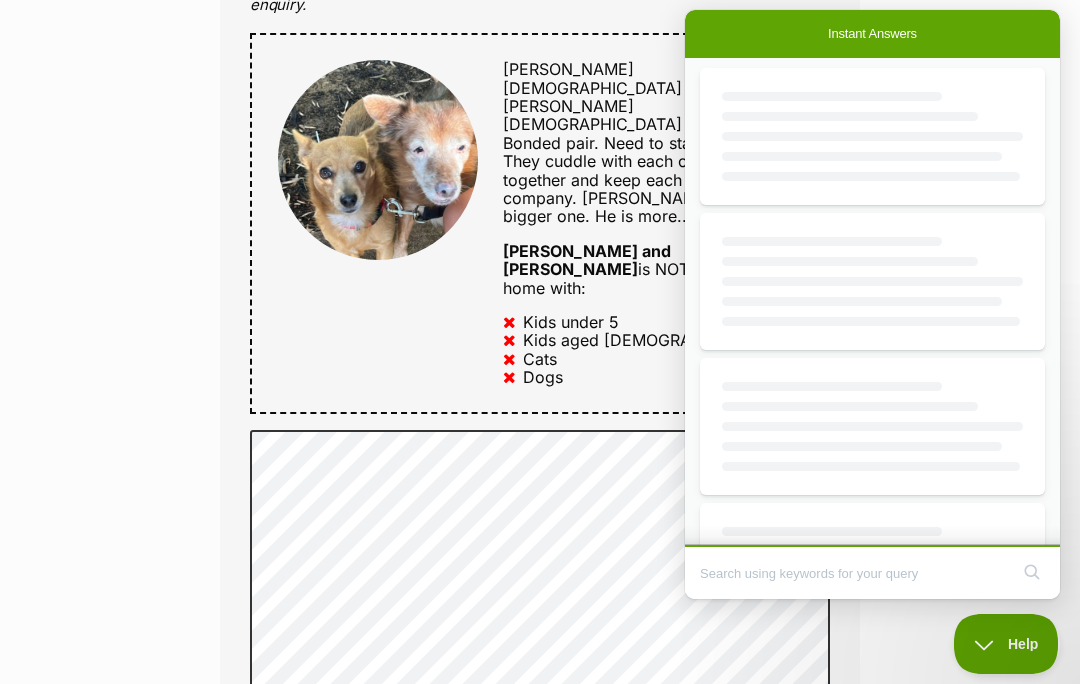 scroll, scrollTop: 0, scrollLeft: 0, axis: both 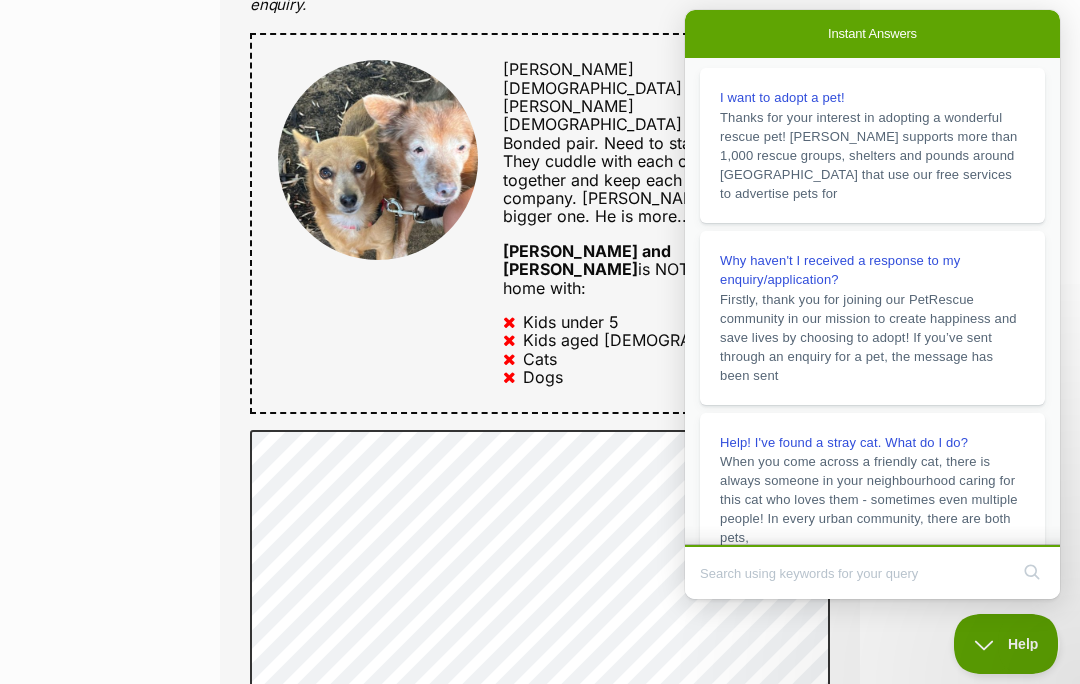 click on "Firstly, thank you for joining our PetRescue community in our mission to create happiness and save lives by choosing to adopt! If you’ve sent through an enquiry for a pet, the message has been sent" at bounding box center (868, 337) 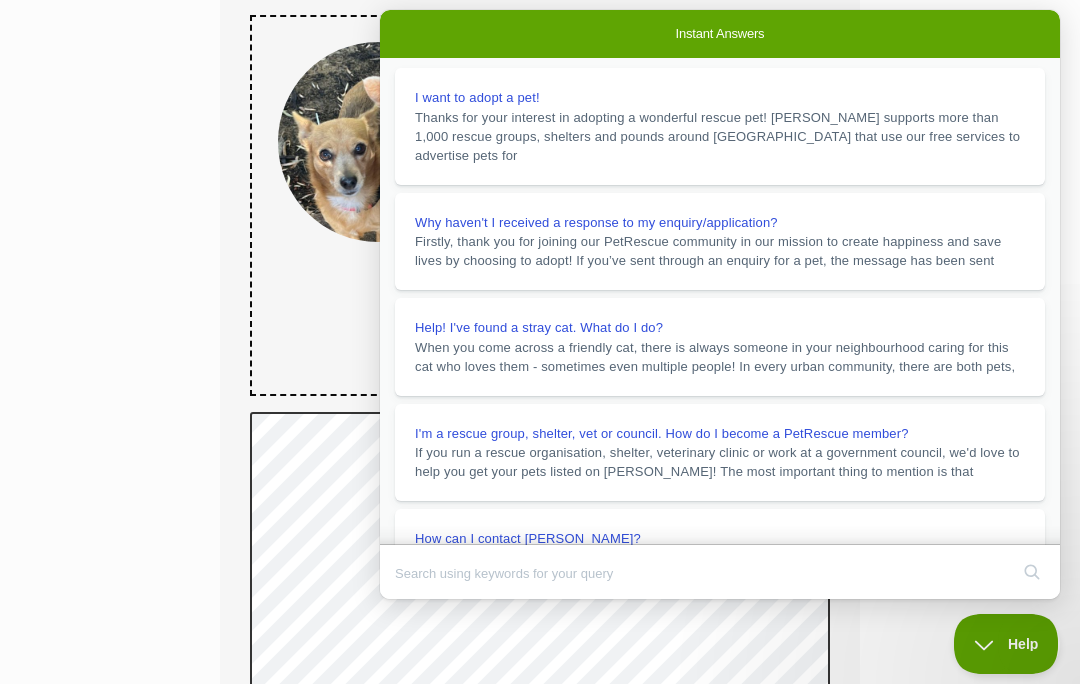 scroll, scrollTop: 1069, scrollLeft: 0, axis: vertical 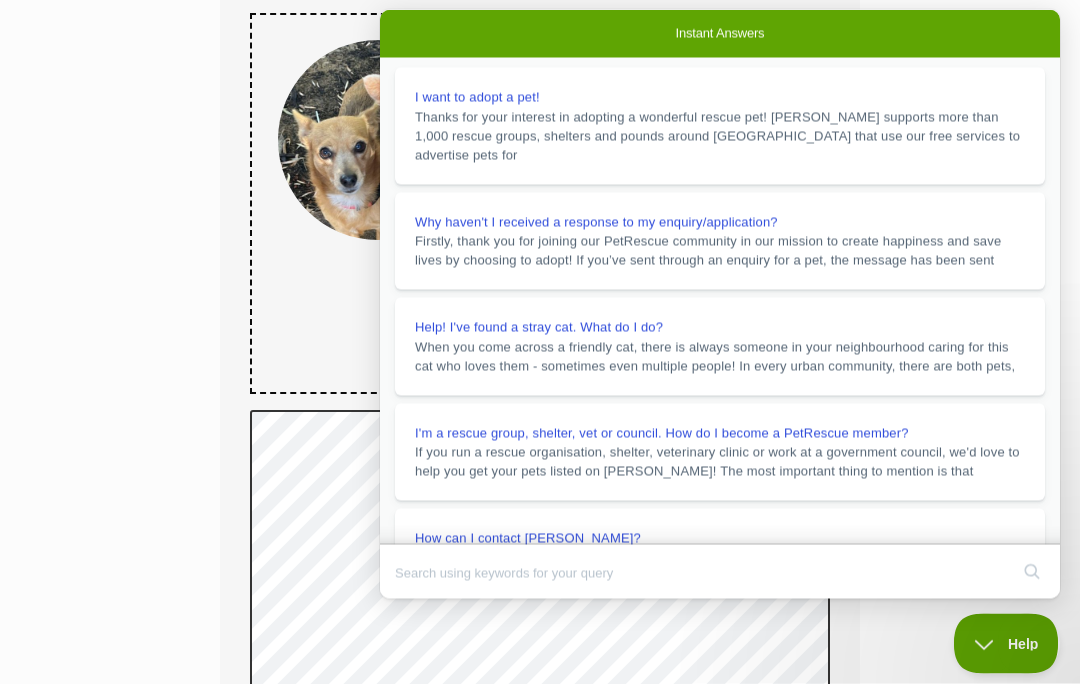 click on "your conversations" at bounding box center (791, 1090) 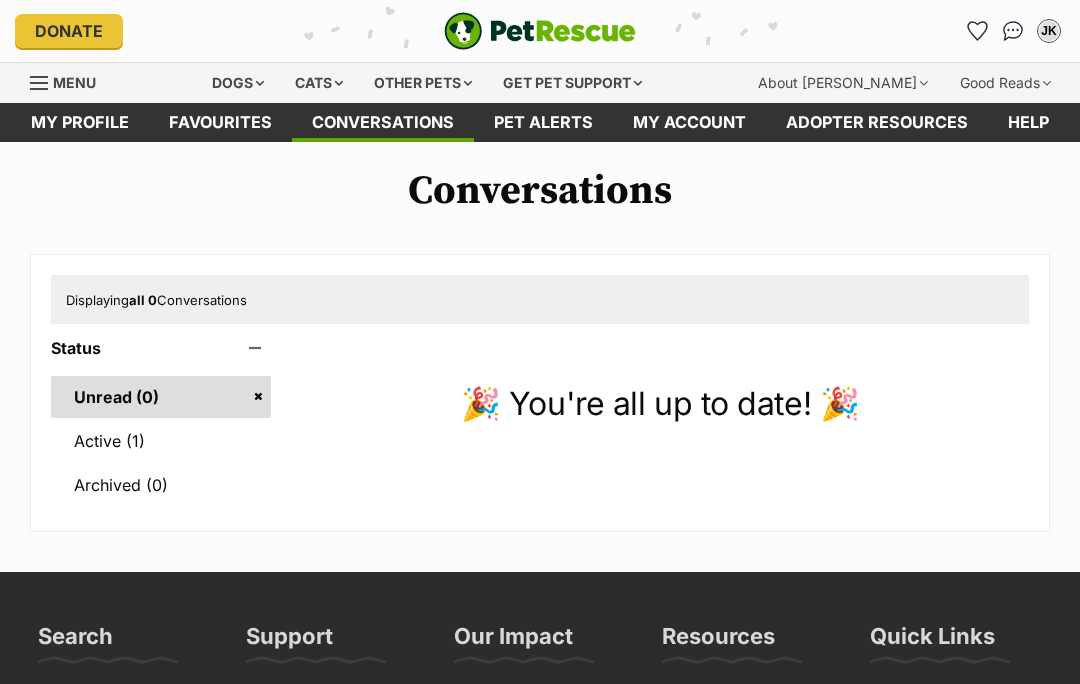 scroll, scrollTop: 0, scrollLeft: 0, axis: both 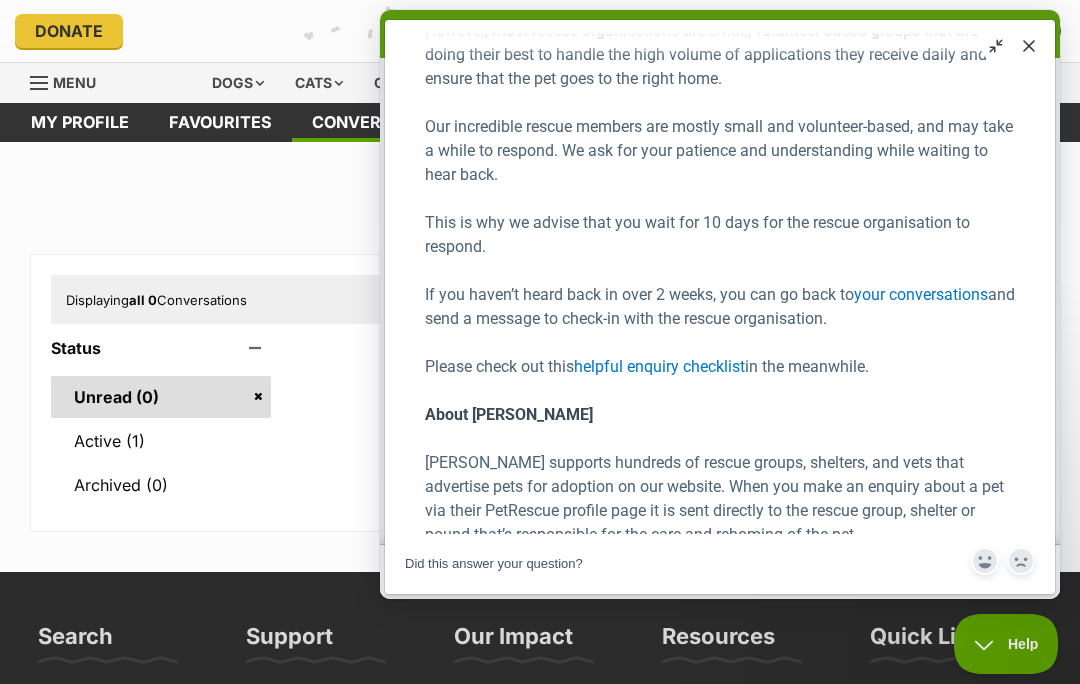 click at bounding box center (1021, 561) 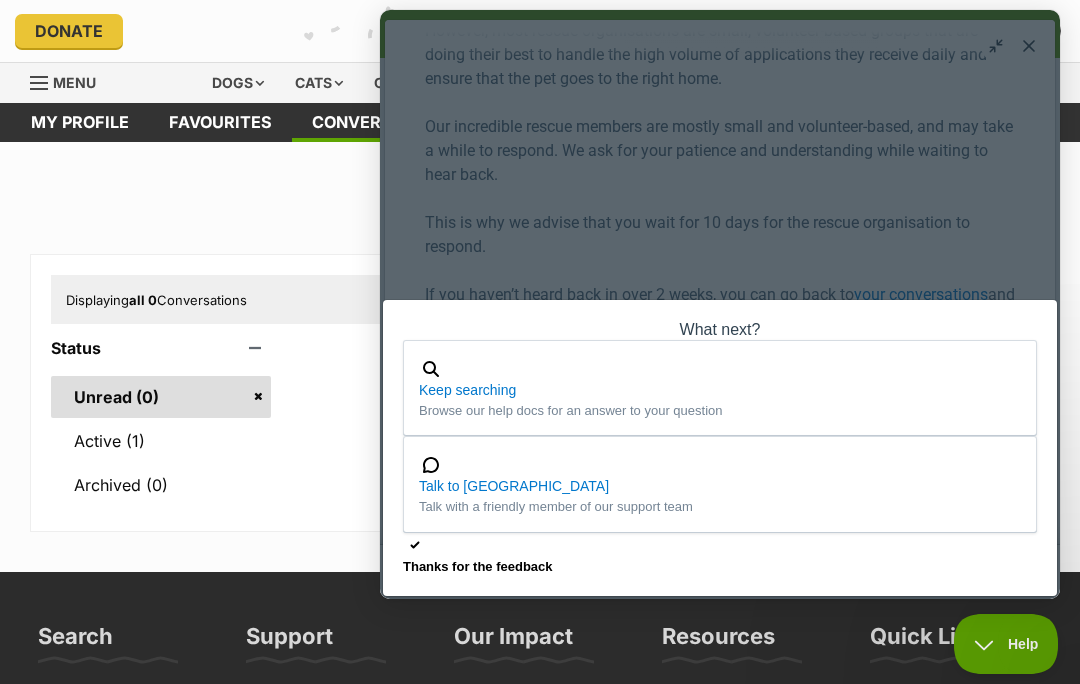 scroll, scrollTop: 250, scrollLeft: 0, axis: vertical 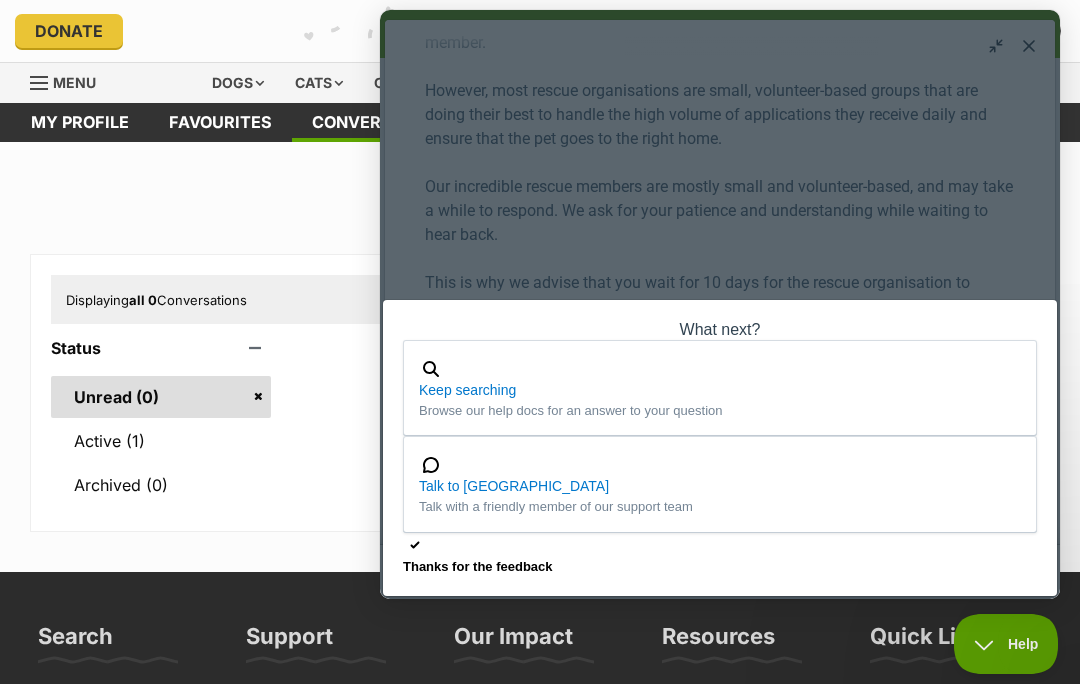 click on "chat" at bounding box center [720, 464] 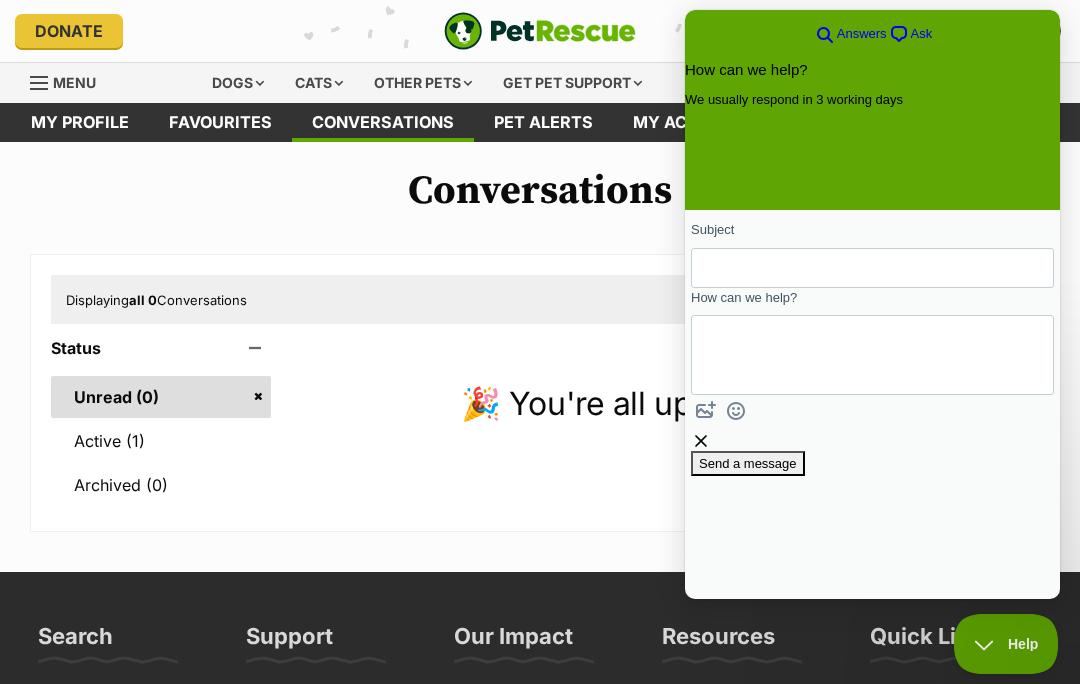 scroll, scrollTop: 0, scrollLeft: 0, axis: both 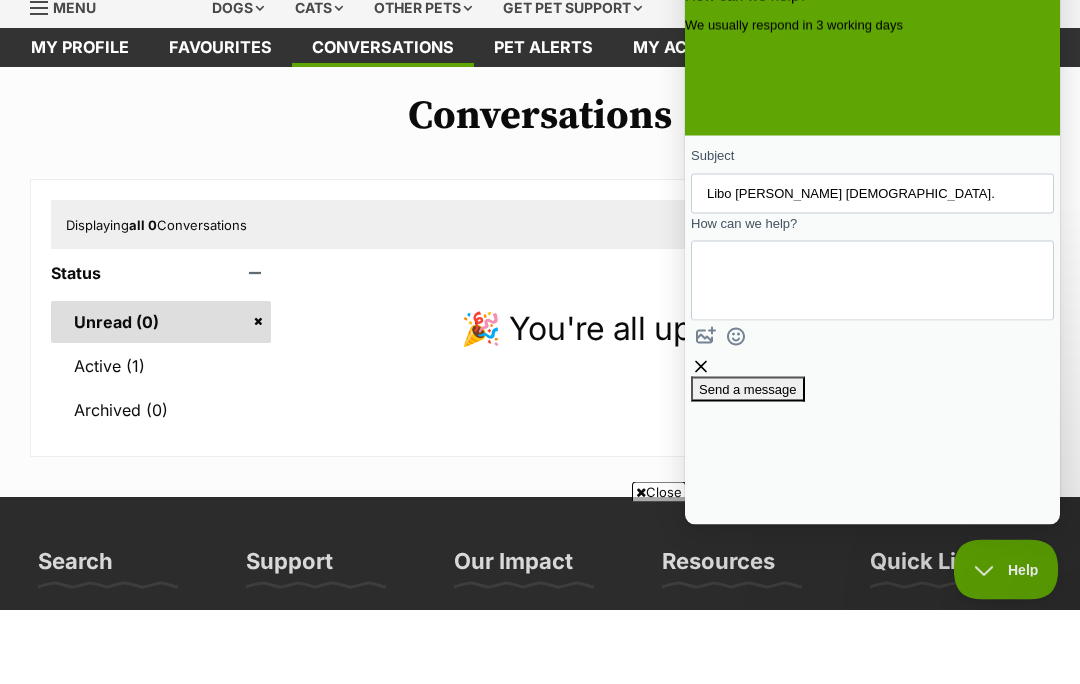 type on "Libo Jack Russel 7 year old." 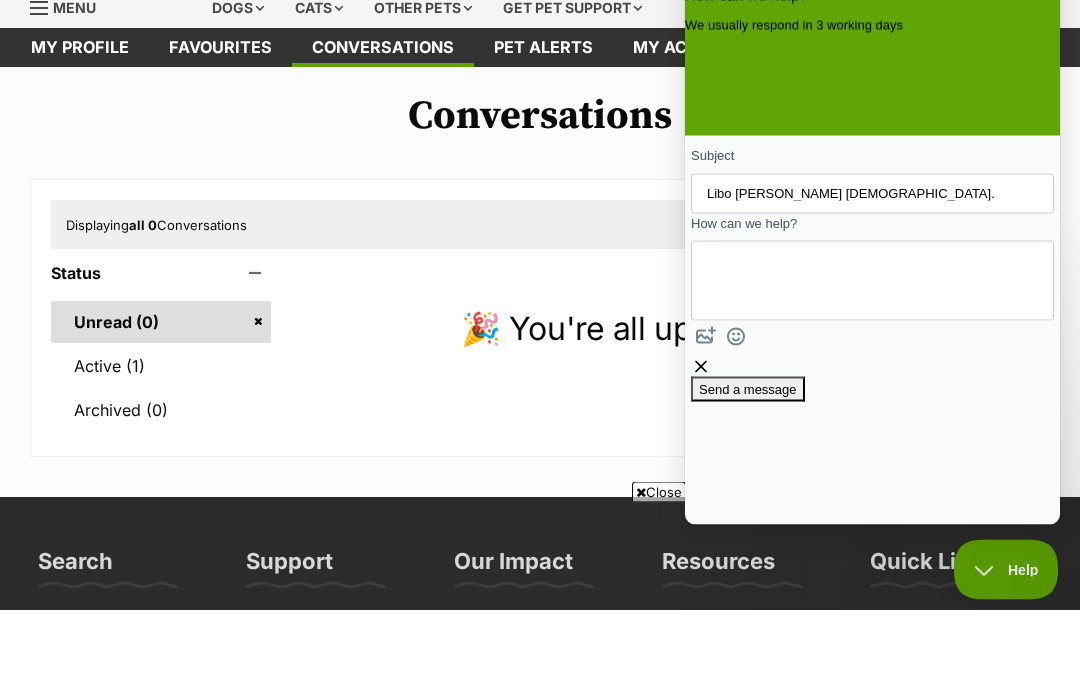 scroll, scrollTop: 0, scrollLeft: 0, axis: both 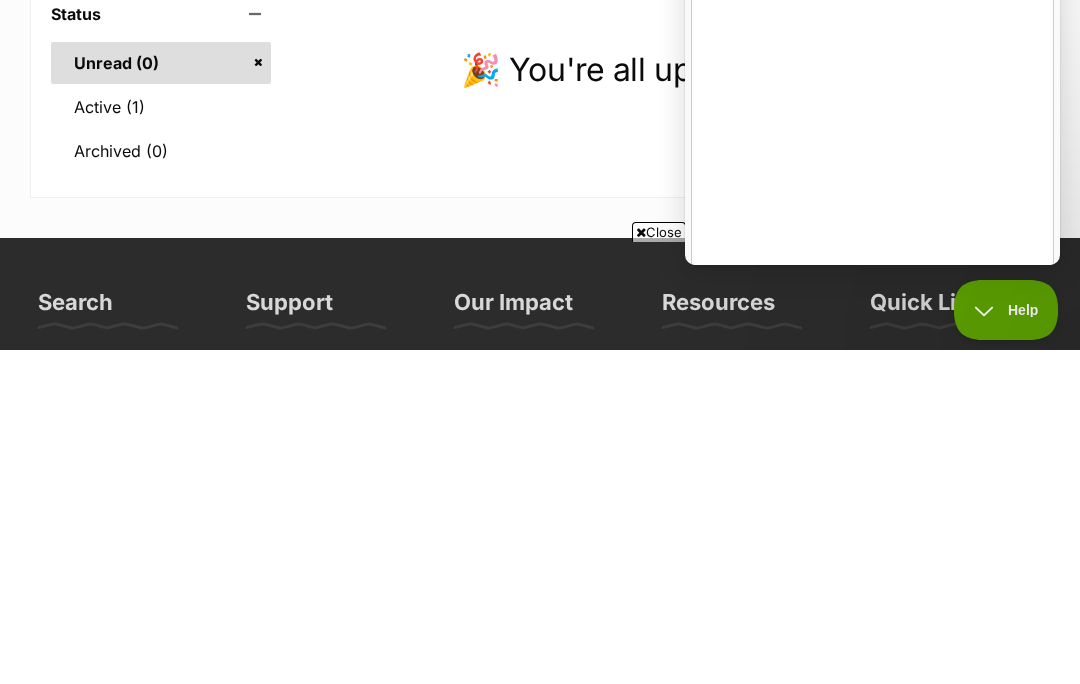 click on "We sent in an enquire 2 weeks ago but have not had any response from you to date.
We would like to be considered in regard to adopting Libo.
We could come to Malaga with our 12 year old part Pomeranian male dog for a meet and greet.
If you were happy with the response, (prior to our visit an agreement on a cash payment would have been made).
Should you or indeed ourselves not  be completely happy with the two dog’s response to one another, we would  return home to continue the delicate search for Merlin." at bounding box center (733, 177) 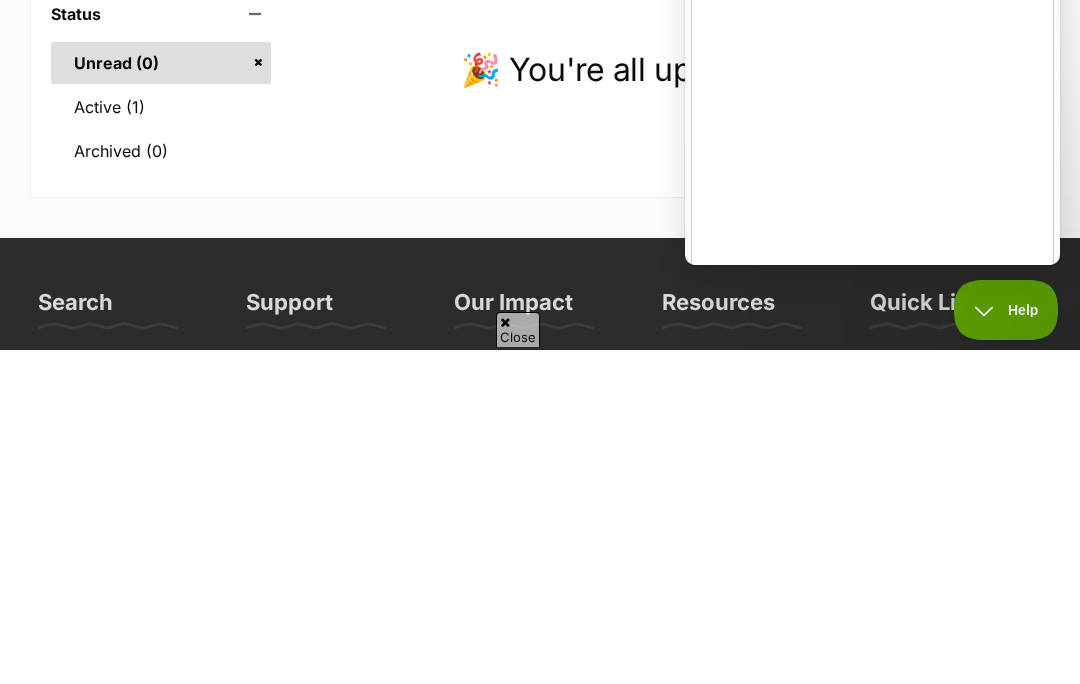 scroll, scrollTop: 0, scrollLeft: 0, axis: both 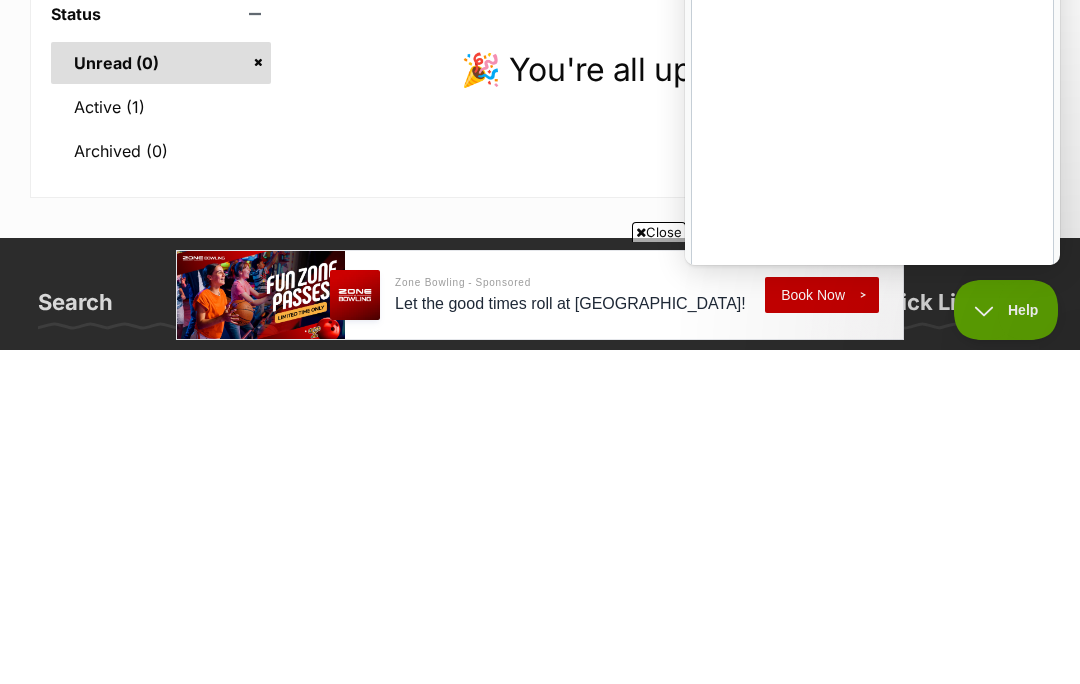 click on "We sent in an enquiry 2 weeks ago but have not had any response from you to date.
We would like to be considered in regard to adopting Libo.
We could come to Malaga with our 12 year old part Pomeranian male dog for a meet and greet.
If you were happy with the response, (prior to our visit an agreement on a cash payment would have been made).
Should you or indeed ourselves not  be completely happy with the two dog’s response to one another, we would  return home to continue the delicate search for Merlin." at bounding box center (733, 177) 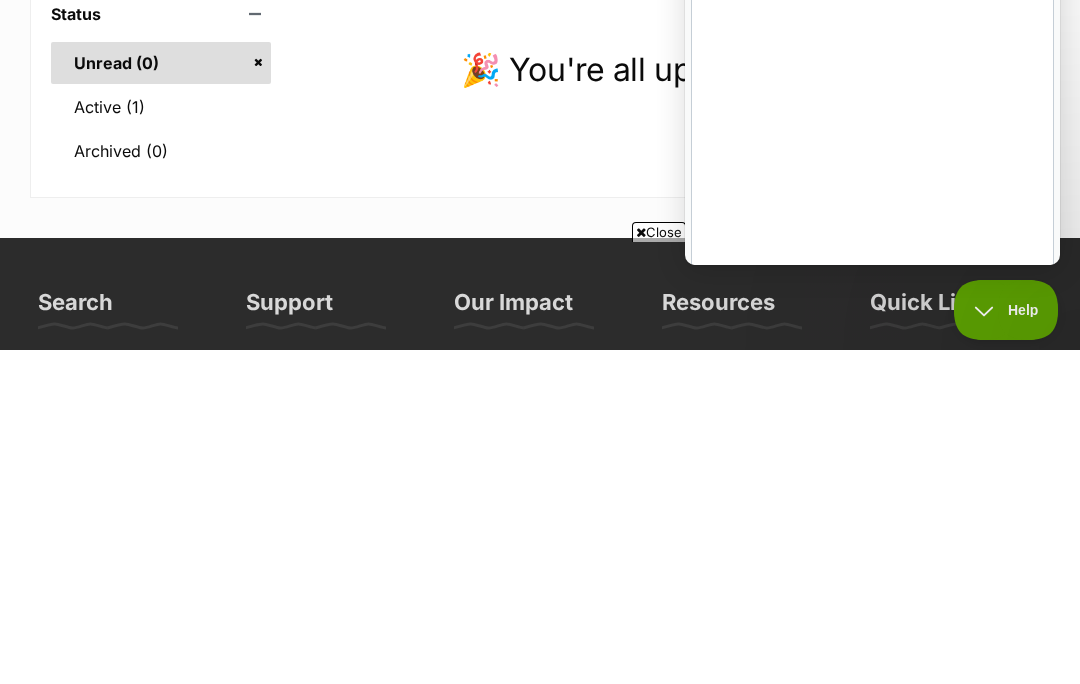 scroll, scrollTop: 0, scrollLeft: 0, axis: both 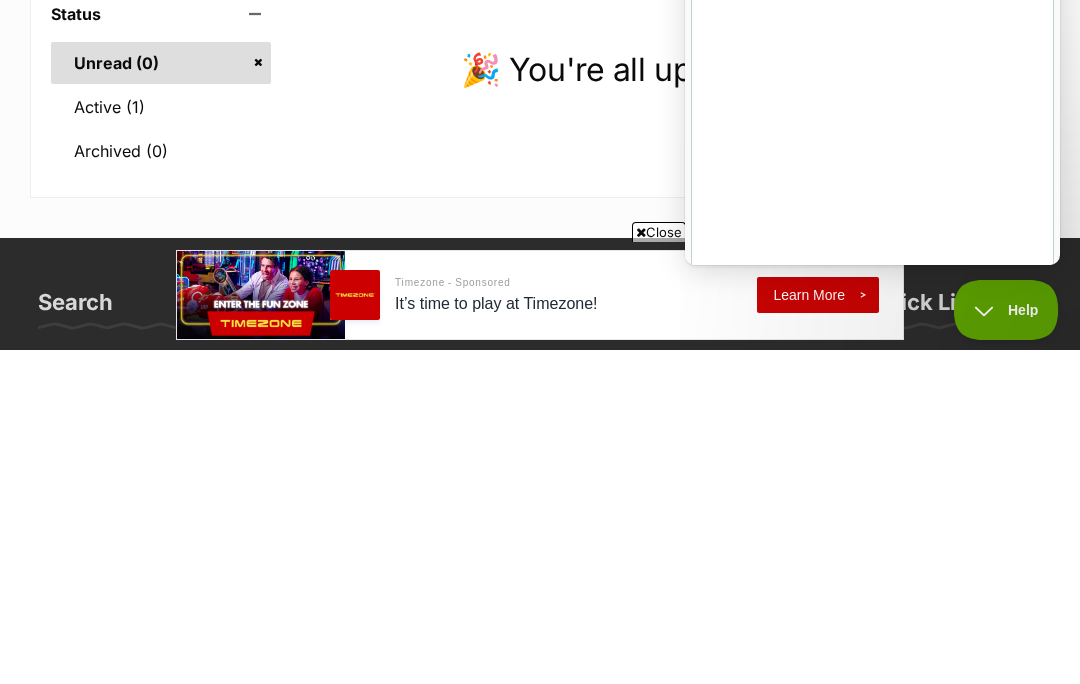 click on "We sent in an enquiry 2 weeks ago but have not had any response from you to date.
We would like to be considered in regard to adopting Libo.
We could come to Malaga with our 12 year old part Pomeranian male dog for a meet and greet.
If you were happy with their response, (prior to our visit an agreement on a cash payment would have been made).
Should you or indeed ourselves not  be completely happy with the two dog’s response to one another, we would  return home to continue the delicate search for Merlin." at bounding box center (733, 177) 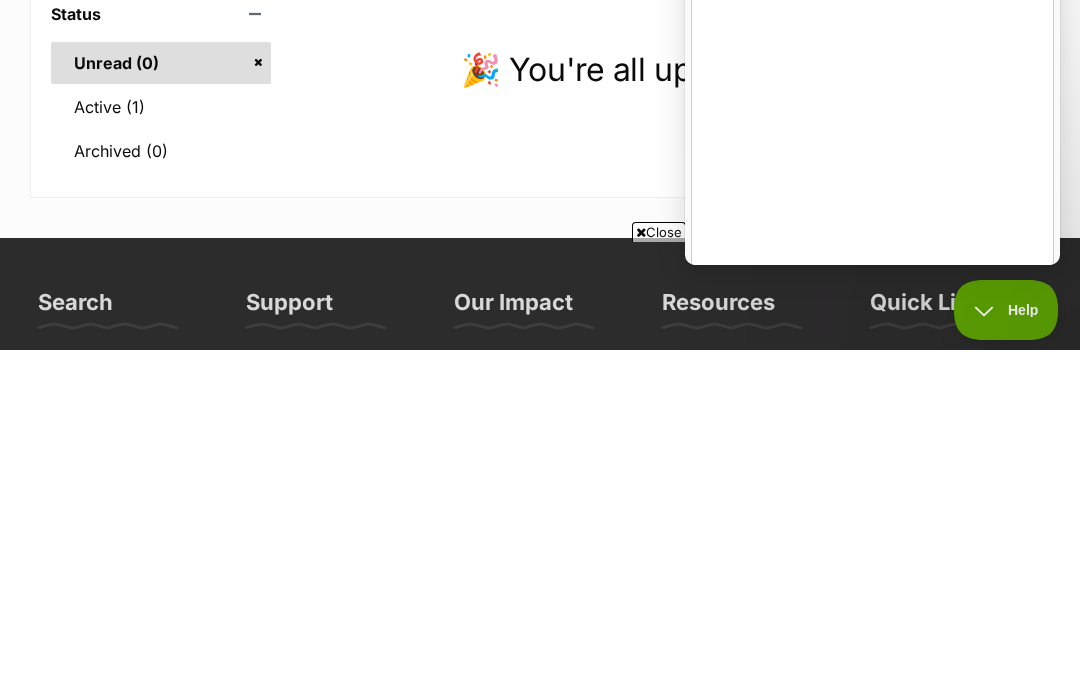scroll, scrollTop: 0, scrollLeft: 0, axis: both 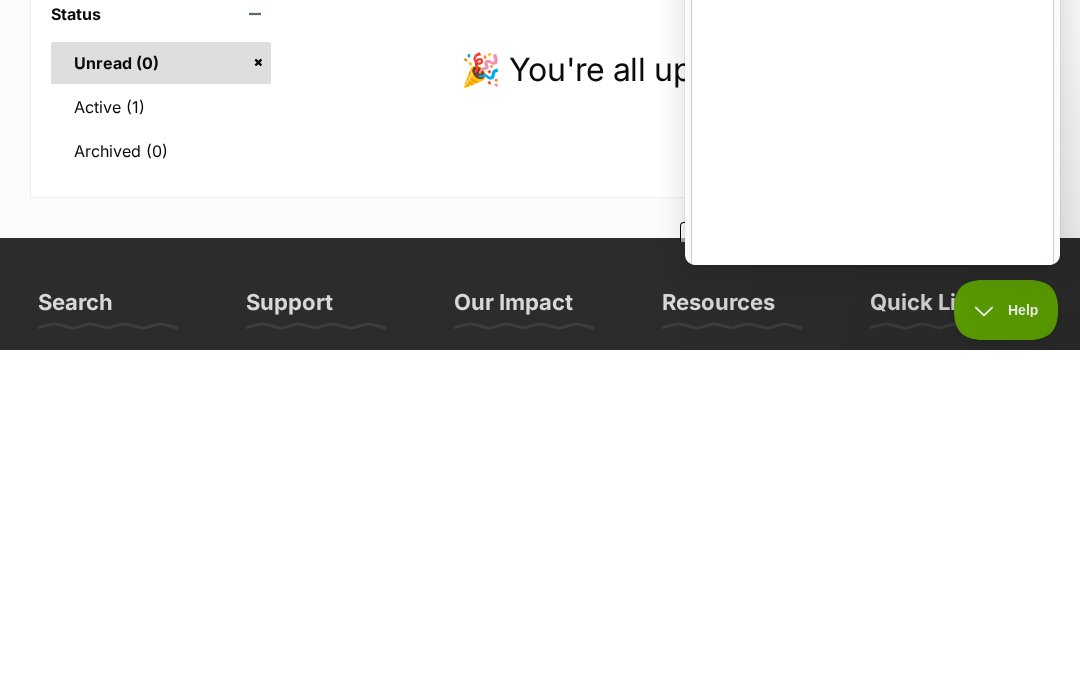 click on "We sent in an enquiry 2 weeks ago but have not had any response from you to date.
We would like to be considered in regard to adopting Libo.
We could come to Malaga with our 12 year old part Pomeranian male dog for a meet and greet.
If you were happy with their response, (prior to our visit an agreement on a cash payment would have been made) we could then proceed with adoption one one dog. (Libo).
Should you or indeed ourselves not  be completely happy with the two dog’s response to one another, we would  return home to continue the delicate search for Merlin." at bounding box center (732, 187) 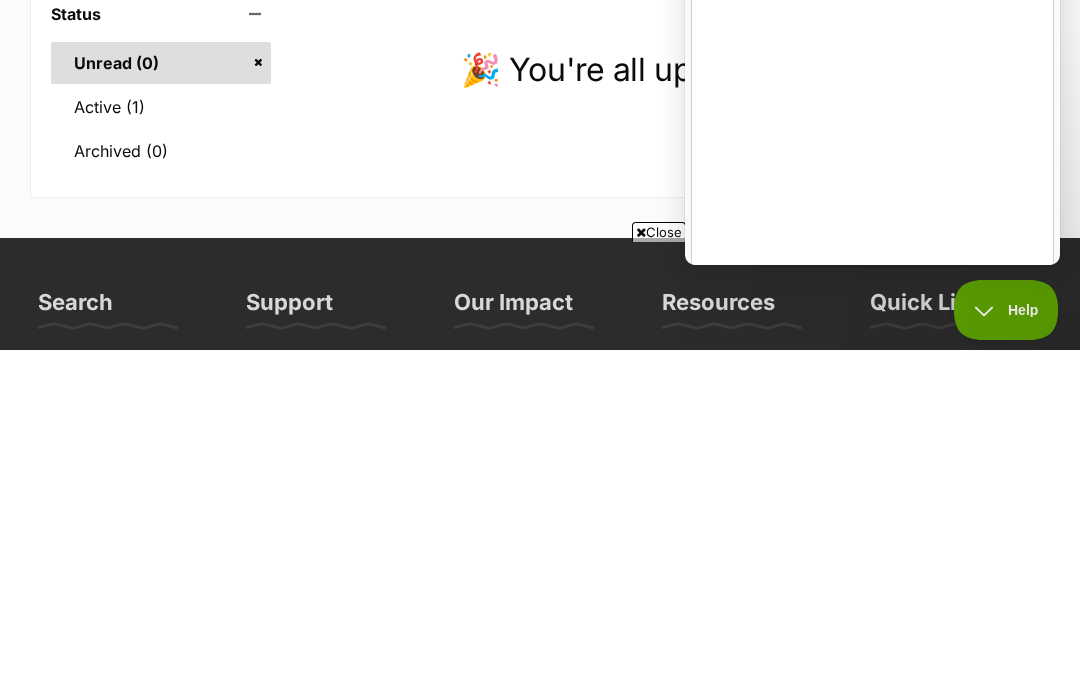 scroll, scrollTop: 0, scrollLeft: 0, axis: both 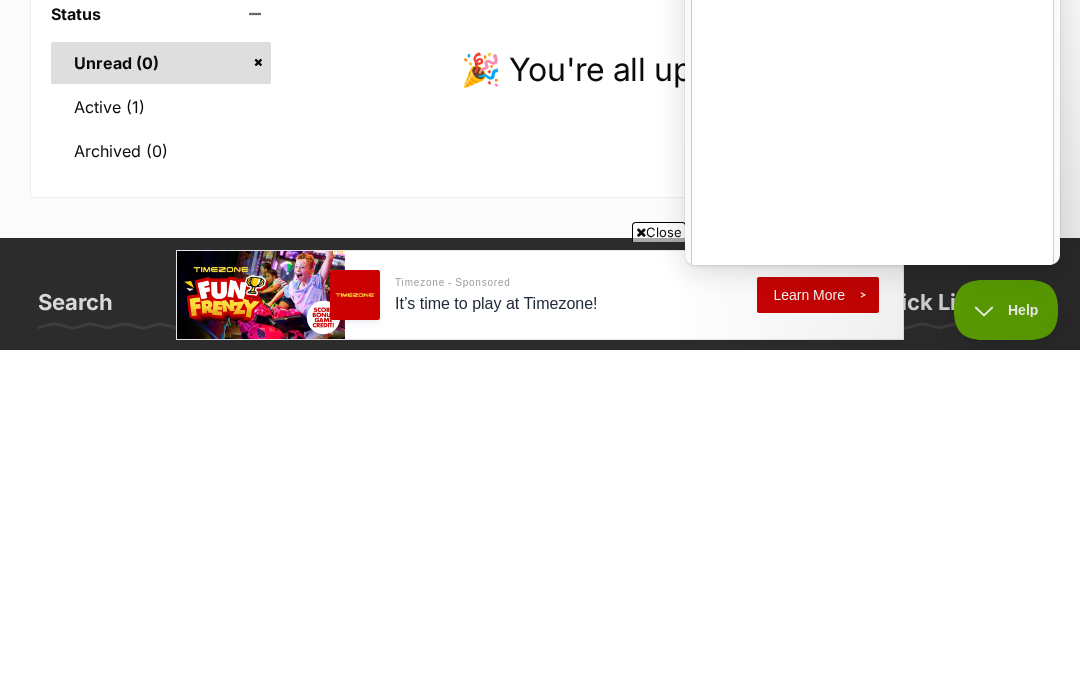 click on "We sent in an enquiry 2 weeks ago but have not had any response from you to date.
We would like to be considered in regard to adopting Libo.
We could come to Malaga with our 12 year old part Pomeranian male dog for a meet and greet.
If you were happy with their response, (prior to our visit an agreement on a cash payment would have been made) we could then proceed with adoption one dog (Libo).
Should you or indeed ourselves not  be completely happy with the two dog’s response to one another, we would  return home to continue the delicate search for Merlin." at bounding box center (733, 187) 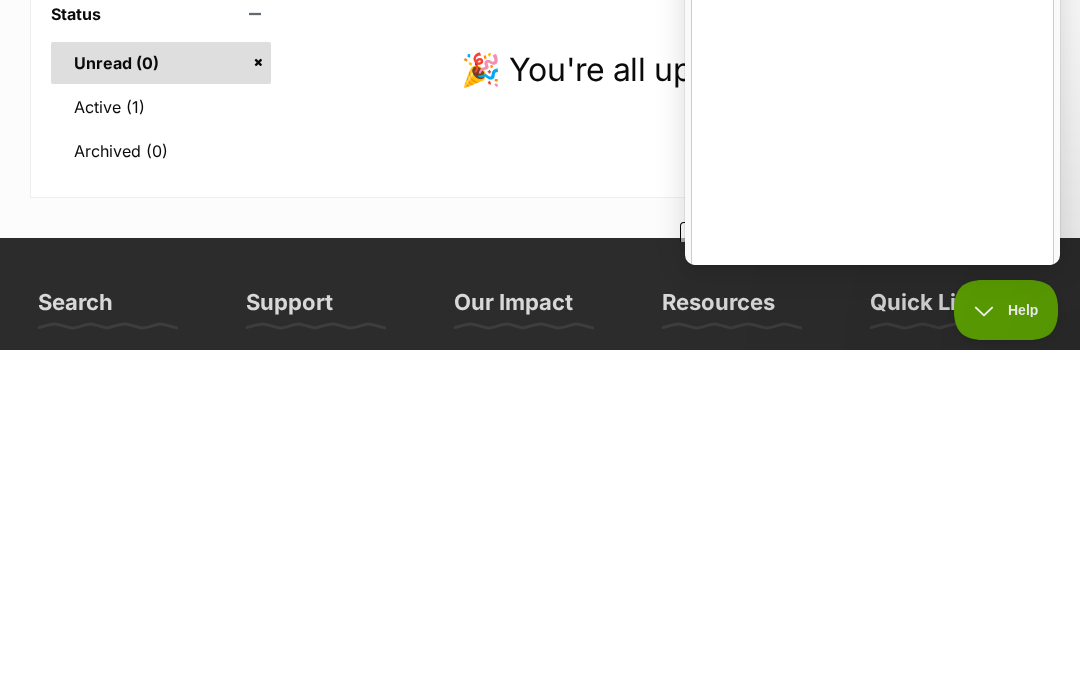 click on "We sent in an enquiry 2 weeks ago but have not had any response from you to date.
We would like to be considered in regard to adopting Libo.
We could come to Malaga with our 12 year old part Pomeranian male dog for a meet and greet.
If you were happy with their response, (prior to our visit an agreement on a cash payment would have been made) we could then proceed with adoption the dog (Libo).
Should you or indeed ourselves not  be completely happy with the two dog’s response to one another, we would  return home to continue the delicate search for Merlin." at bounding box center (733, 187) 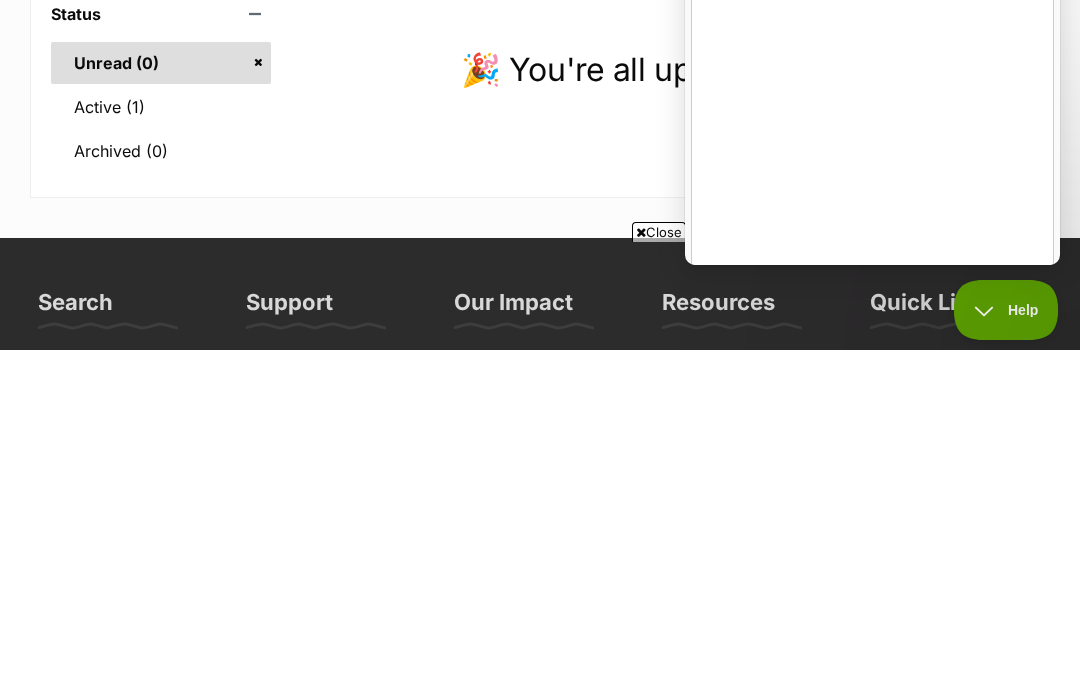 scroll, scrollTop: 0, scrollLeft: 0, axis: both 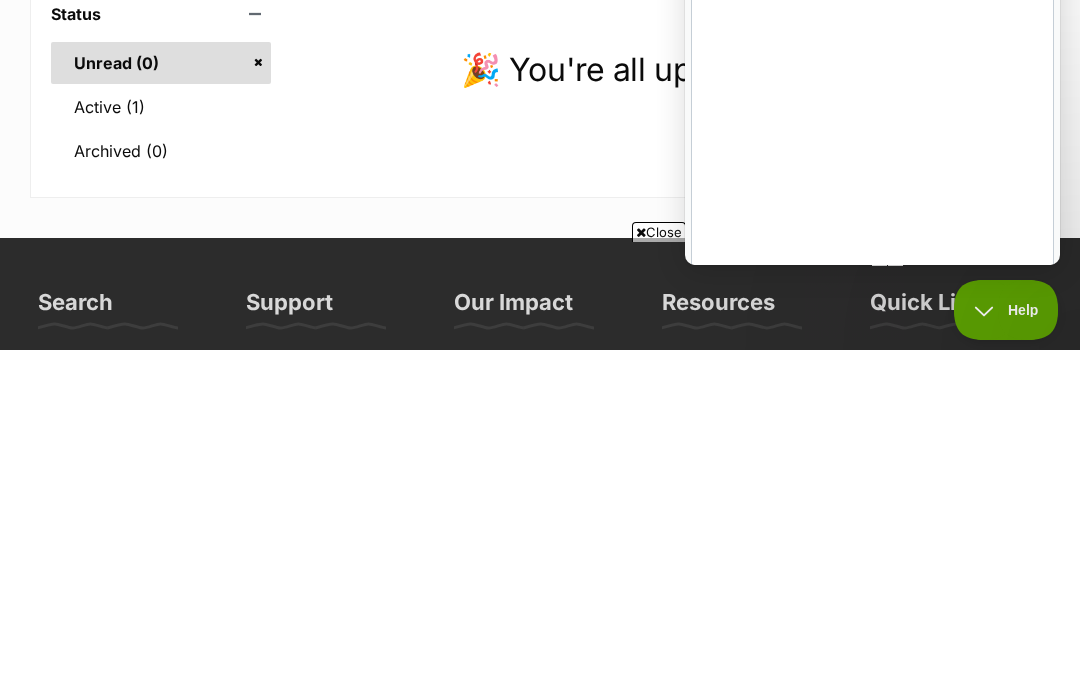 click on "We sent in an enquiry 2 weeks ago but have not had any response from you to date.
We would like to be considered in regard to adopting Libo.
We could come to Malaga with our 12 year old part Pomeranian male dog for a meet and greet.
If you were happy with their response, (prior to our visit an agreement on a cash payment would have been made) we could then proceed with adoption of the dog (Libo).
Should you or indeed ourselves not  be completely happy with the two dog’s response to one another, we would  return home to continue the delicate search for Merlin." at bounding box center (733, 187) 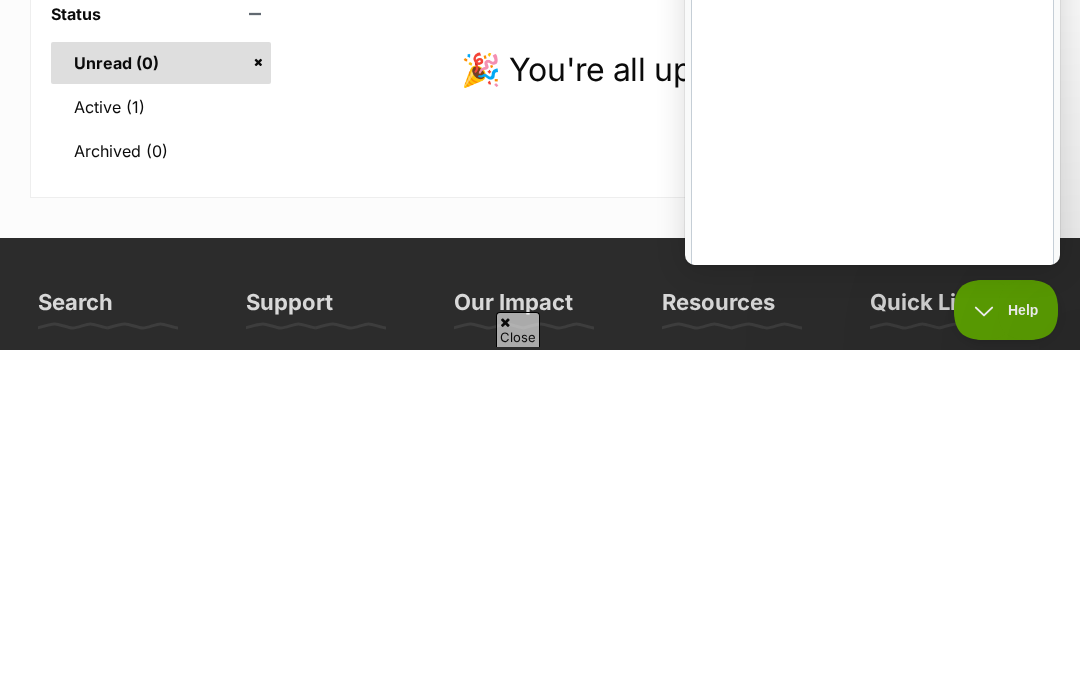 scroll, scrollTop: 0, scrollLeft: 0, axis: both 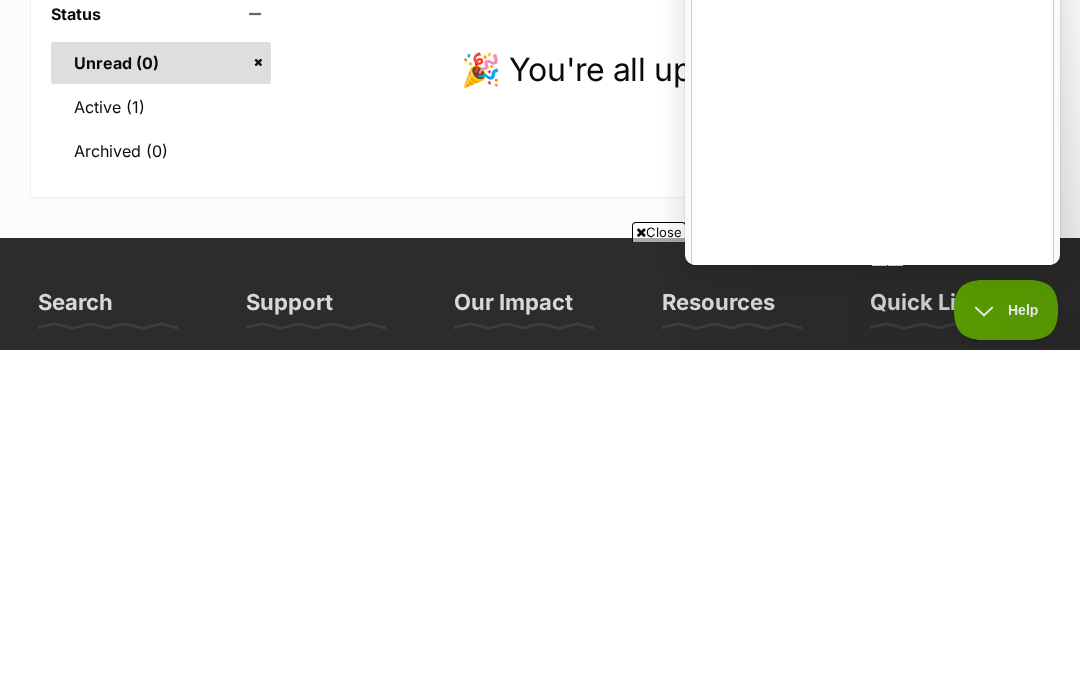 click on "We sent in an enquiry 2 weeks ago but have not had any response from you to date.
We would like to be considered in regard to adopting Libo.
We could come to Malaga with our 12 year old part Pomeranian male dog for a meet and greet.
If you were happy with their response, (prior to our visit an agreement on a cash payment would have been made) we could then proceed with adoption of the dog (Libo).
Should you or indeed ourselves not  be completely happy with the two dog’s response to one another, we would  return home to continue the delicate search for a companion for Merlin." at bounding box center (732, 187) 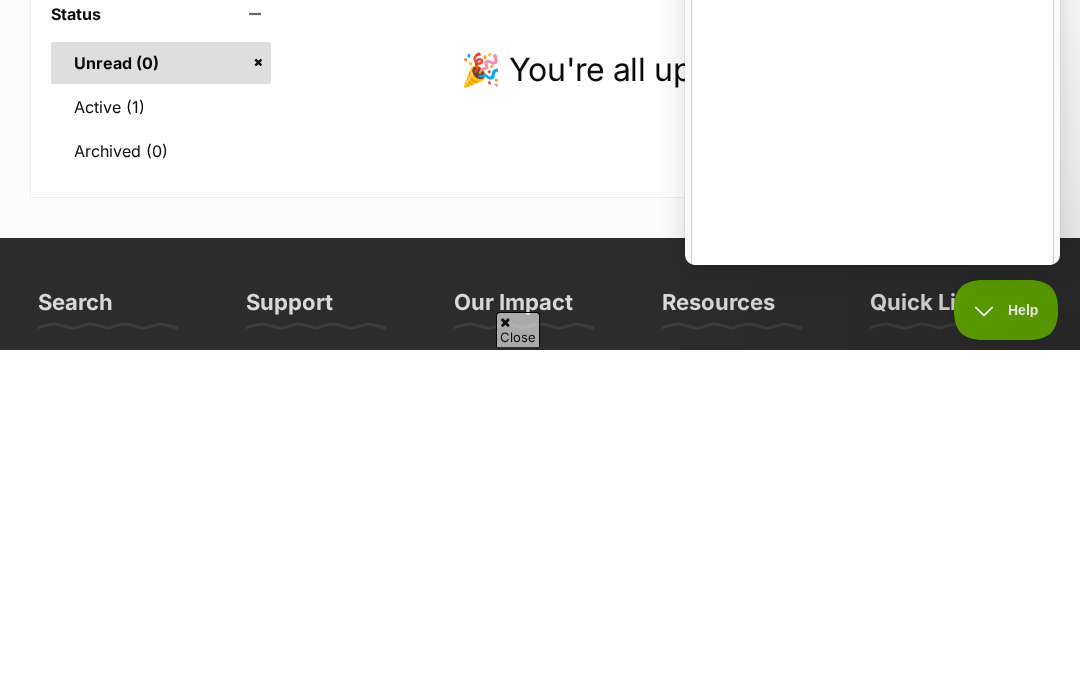 scroll, scrollTop: 0, scrollLeft: 0, axis: both 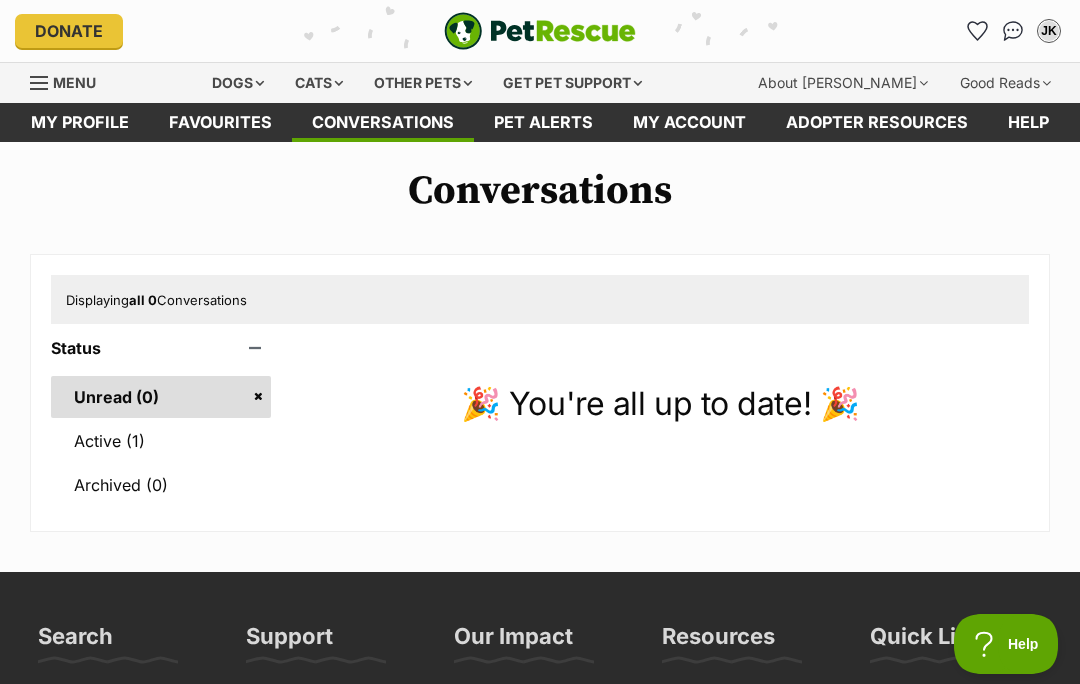 click on "Active (1)" at bounding box center [161, 441] 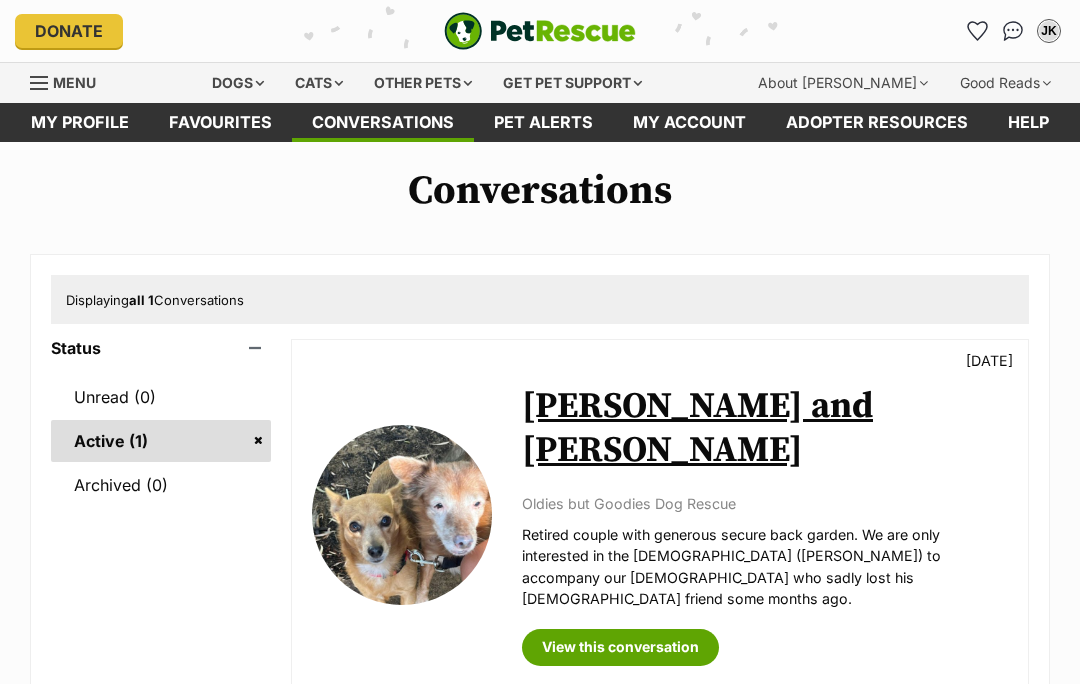 scroll, scrollTop: 0, scrollLeft: 0, axis: both 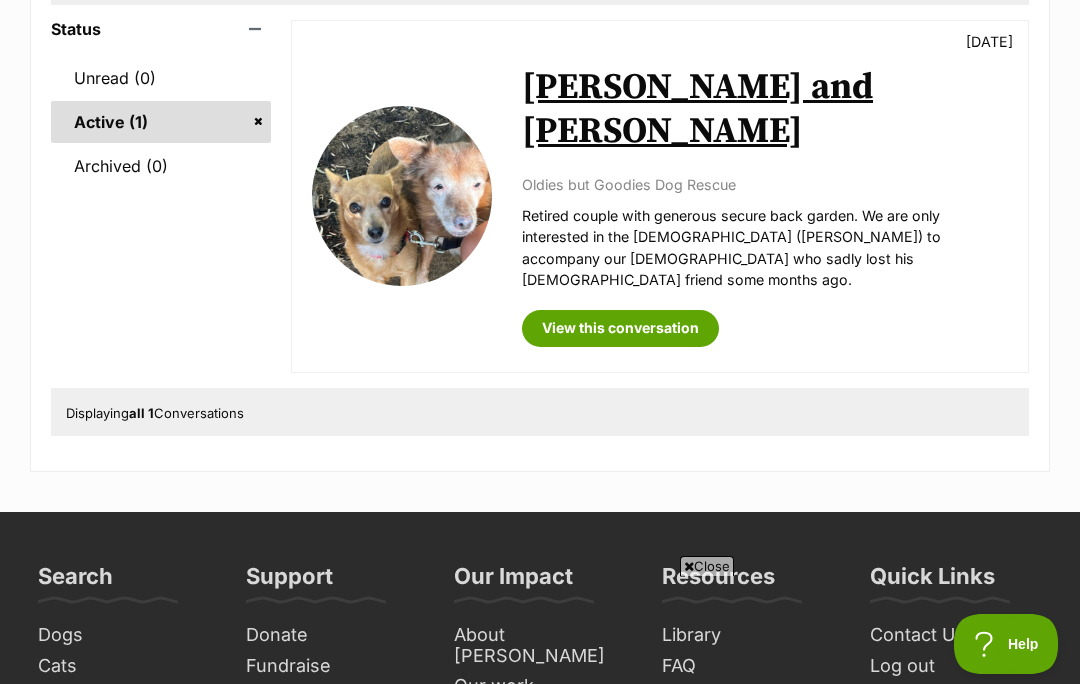 click on "View this conversation" at bounding box center (620, 328) 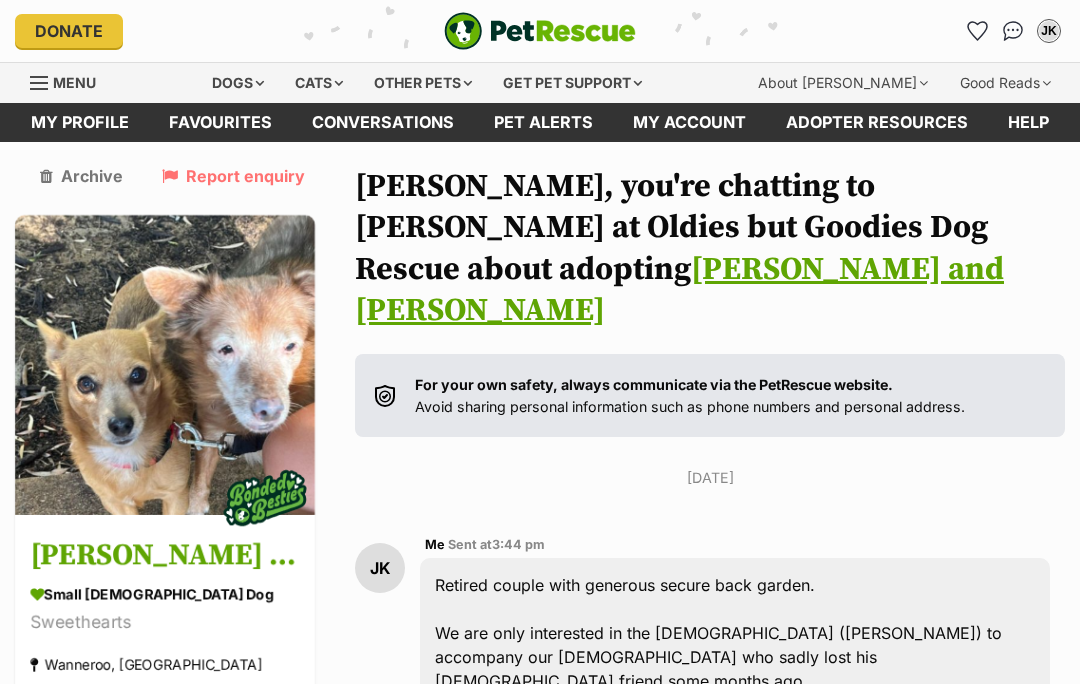 scroll, scrollTop: 6, scrollLeft: 0, axis: vertical 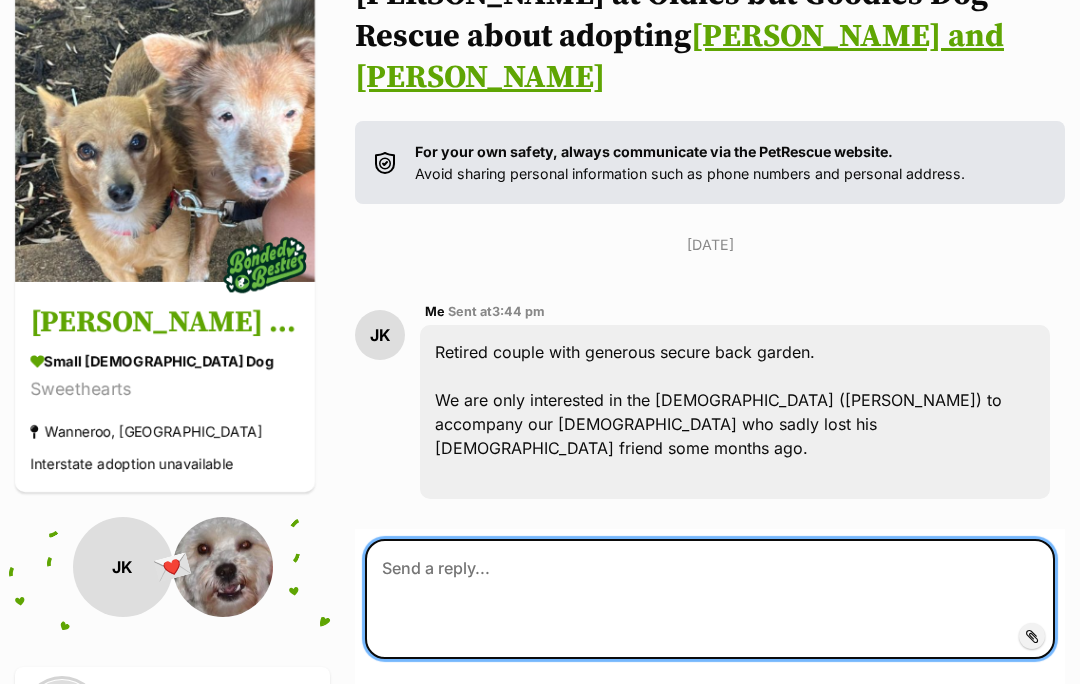 click at bounding box center (710, 599) 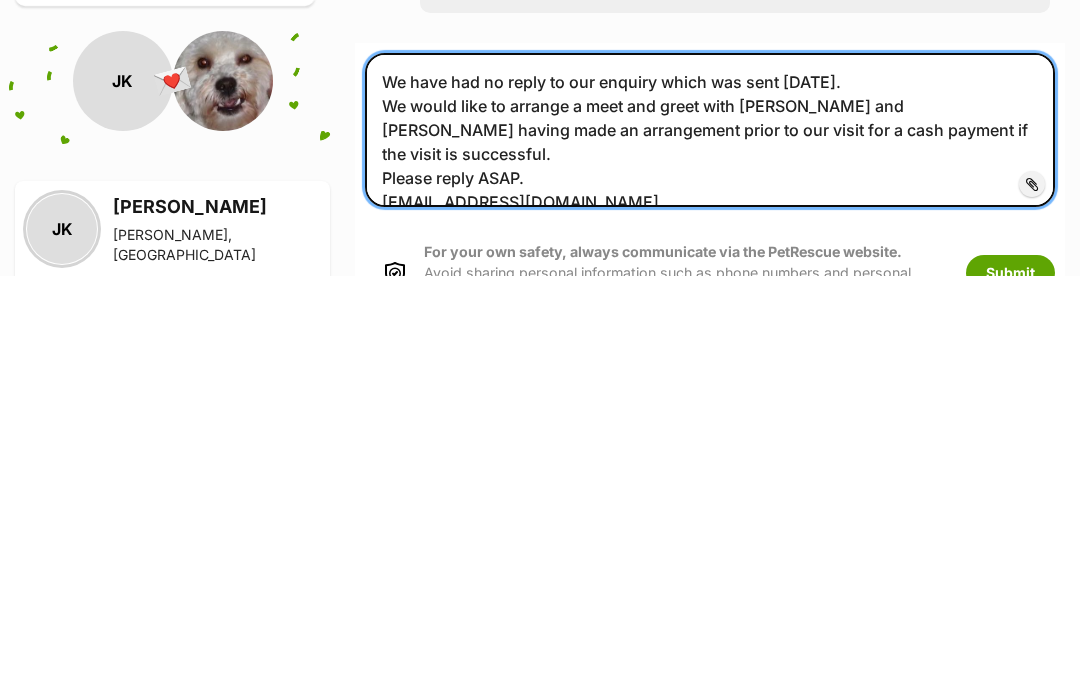scroll, scrollTop: 313, scrollLeft: 0, axis: vertical 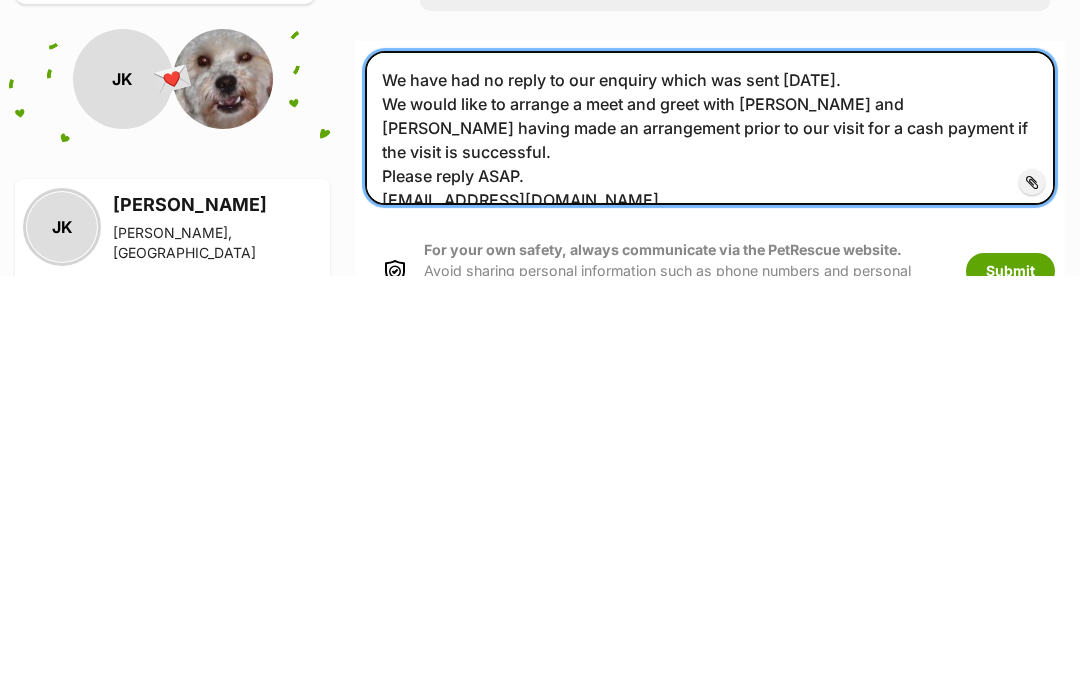 type on "We have had no reply to our enquiry which was sent 2 weeks ago.
We would like to arrange a meet and greet with Merlin and Libo having made an arrangement prior to our visit for a cash payment if the visit is successful.
Please reply ASAP.
keljmbk@gmail.com" 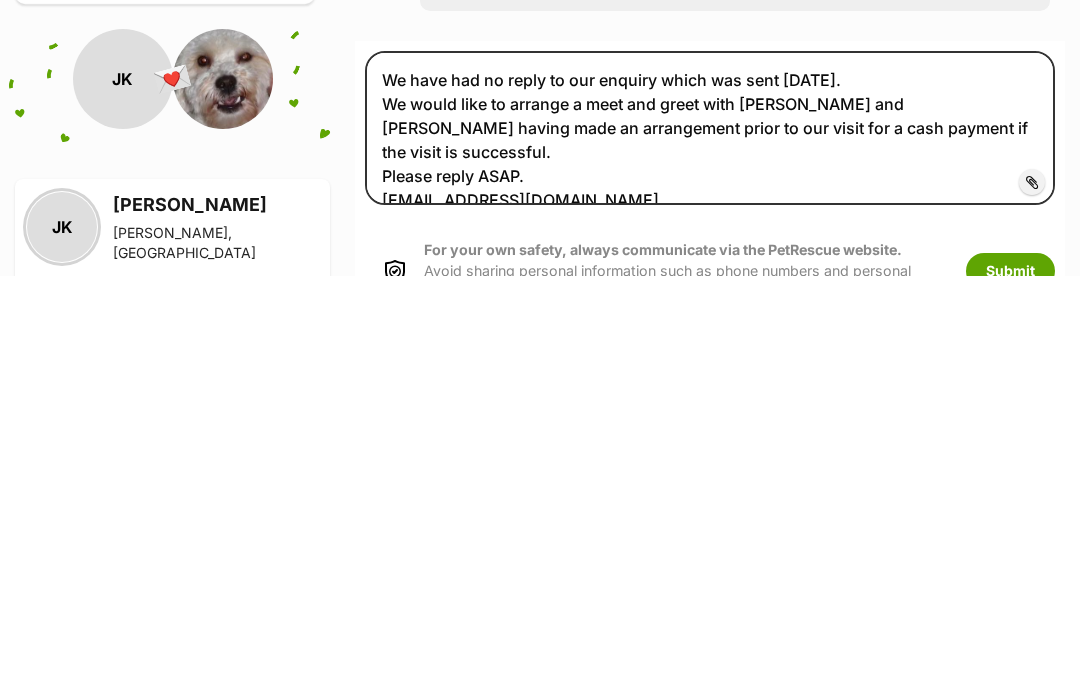 click on "Submit" at bounding box center [1010, 679] 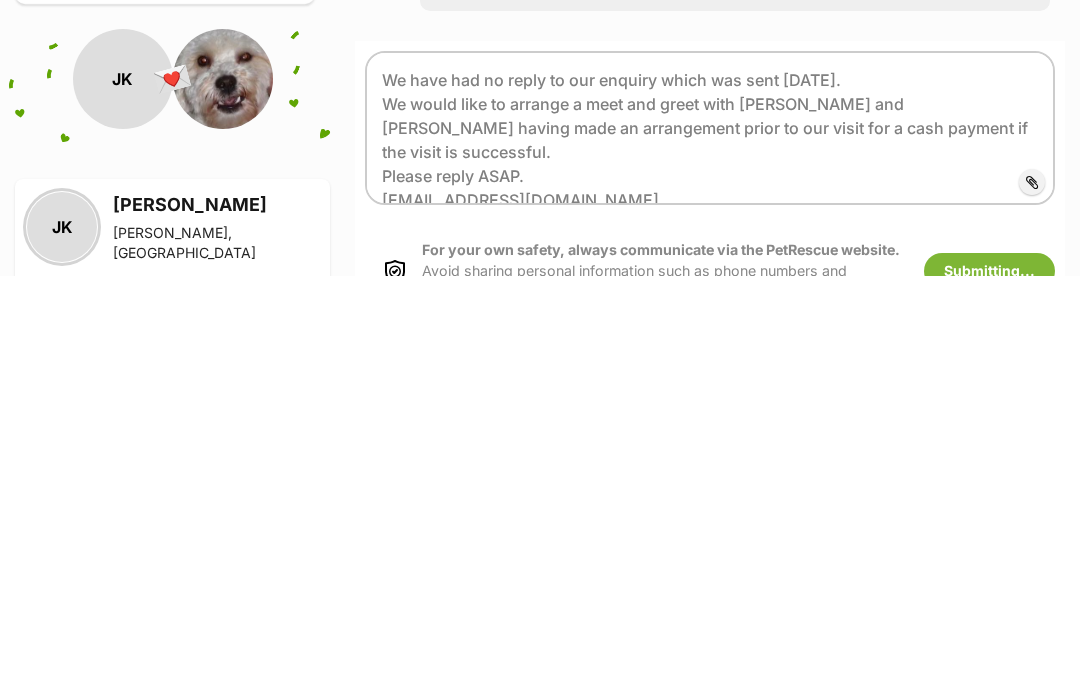 scroll, scrollTop: 721, scrollLeft: 0, axis: vertical 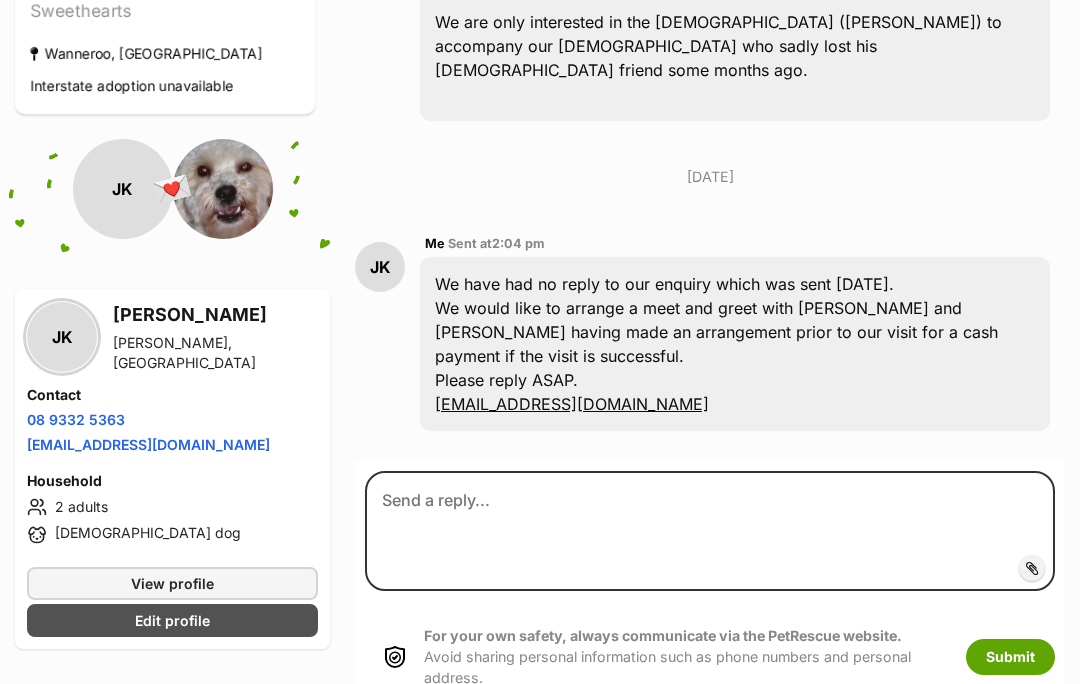 click on "View profile" at bounding box center (172, 583) 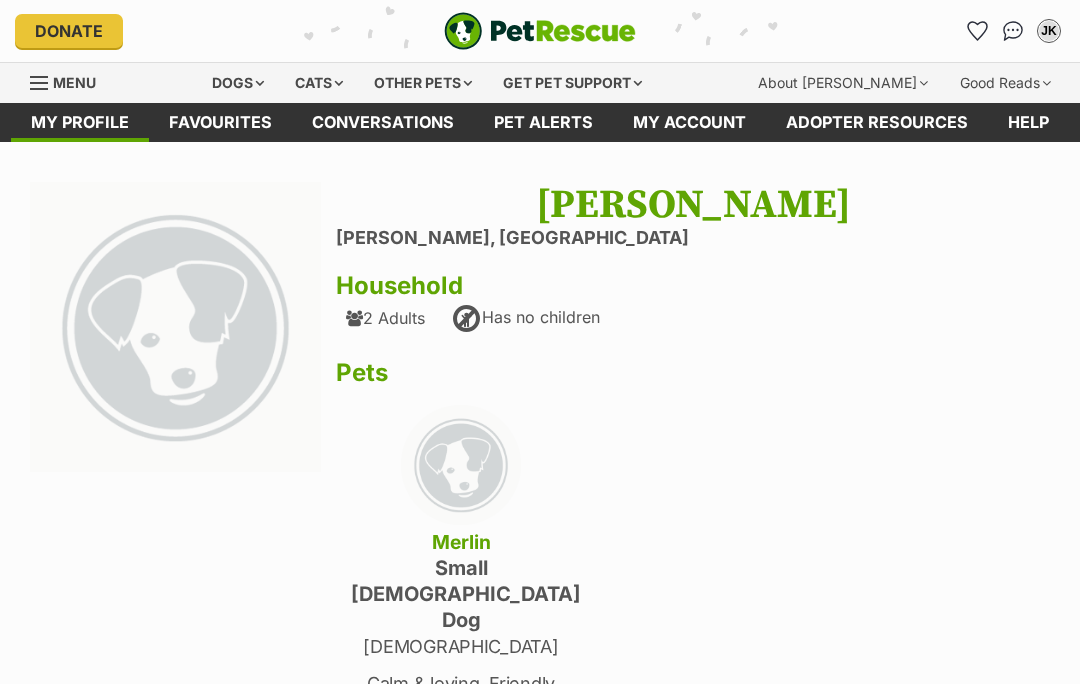 scroll, scrollTop: 0, scrollLeft: 0, axis: both 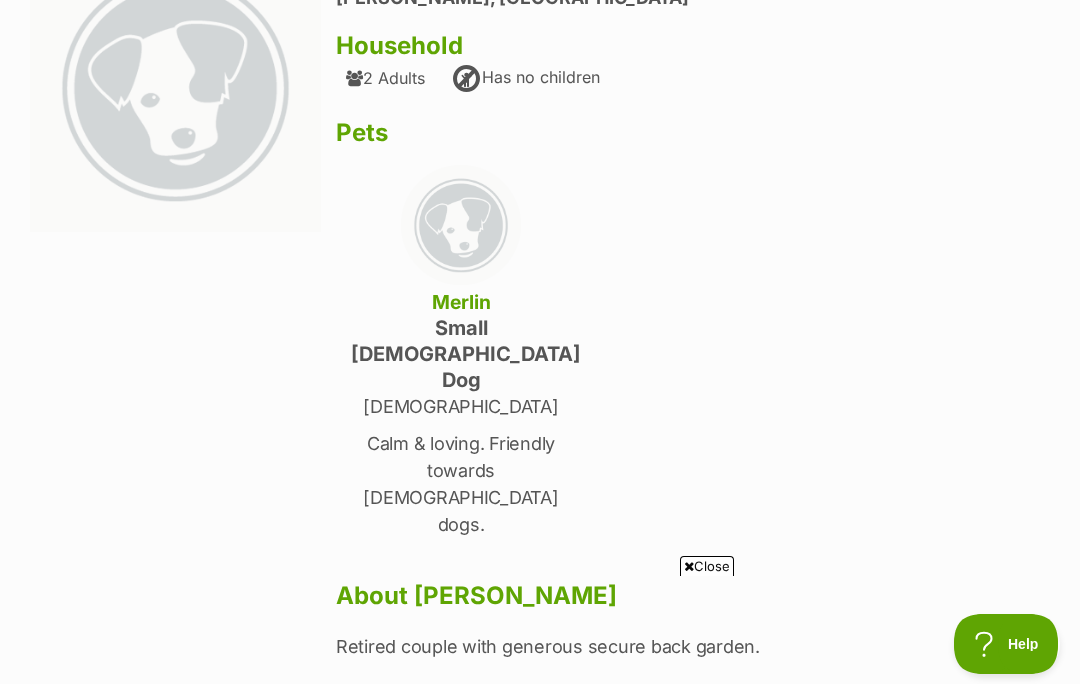 click on "Next Prev 1
Jackie Kelman
Murdoch,
Western Australia
Household
2 Adults
Has no children
Pets
Merlin
small male Dog
11 year old
Calm & loving.   Friendly towards female dogs.
About Jackie Kelman
Retired couple with generous secure back garden.
Edit" at bounding box center [540, 353] 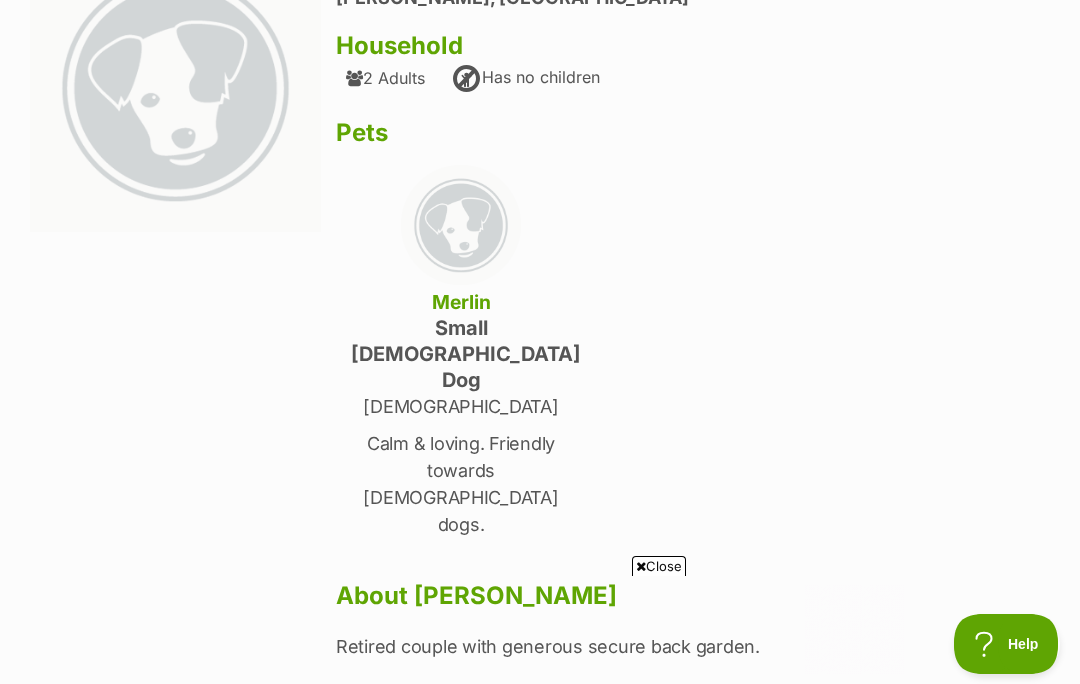scroll, scrollTop: 0, scrollLeft: 0, axis: both 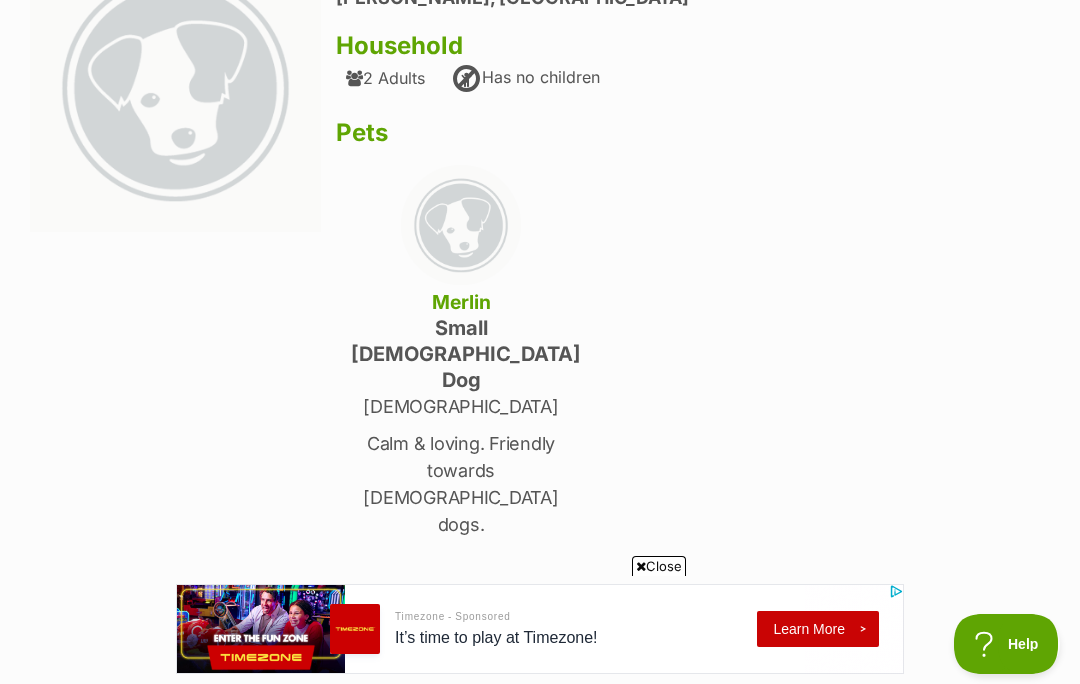 click on "Close" at bounding box center [659, 566] 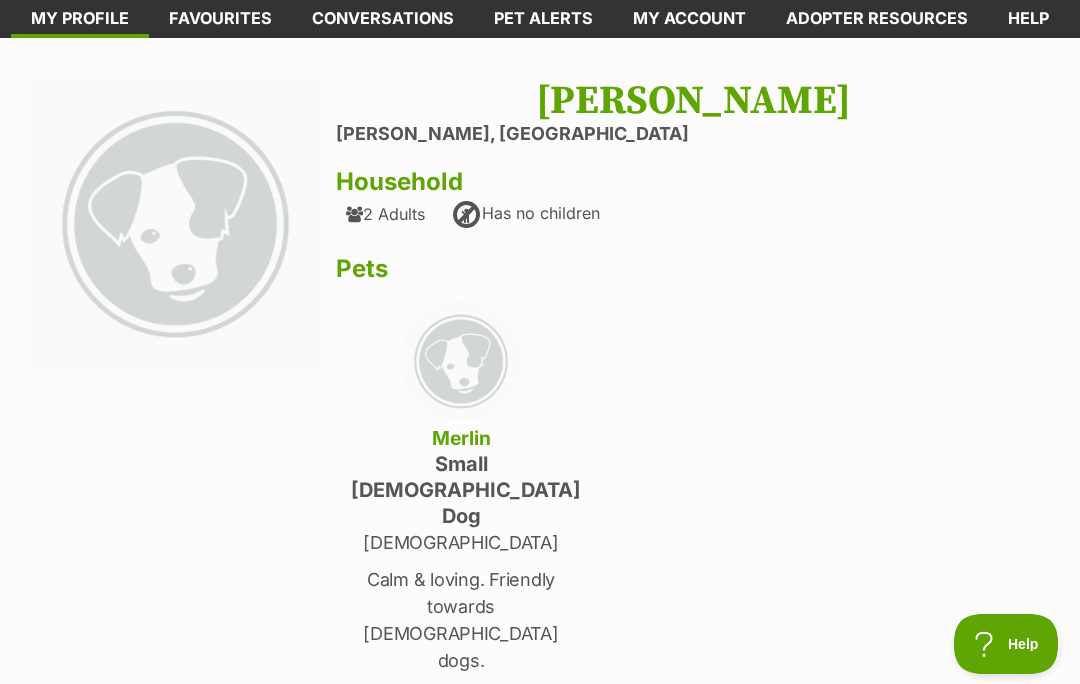 scroll, scrollTop: 0, scrollLeft: 0, axis: both 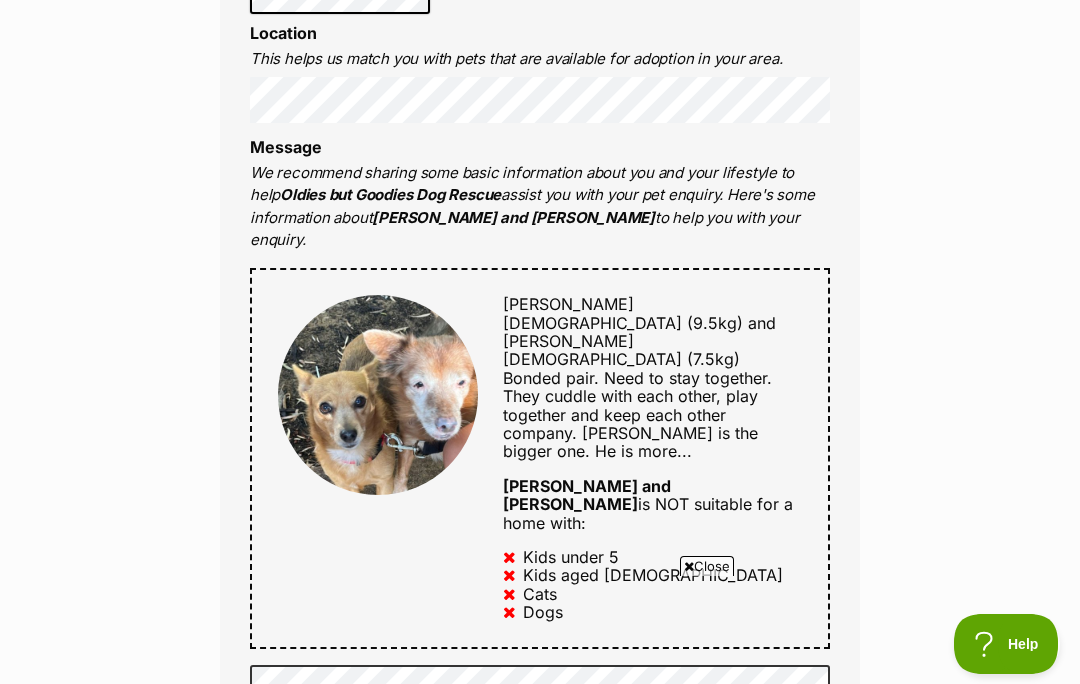 click on "Close" at bounding box center [707, 566] 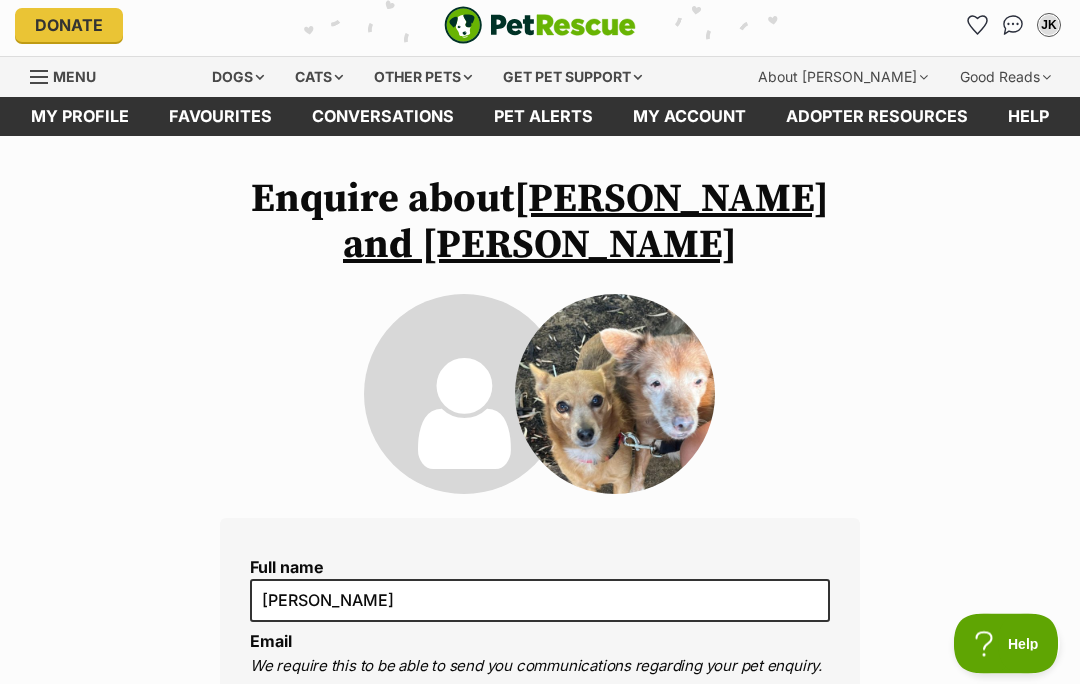 scroll, scrollTop: 0, scrollLeft: 0, axis: both 